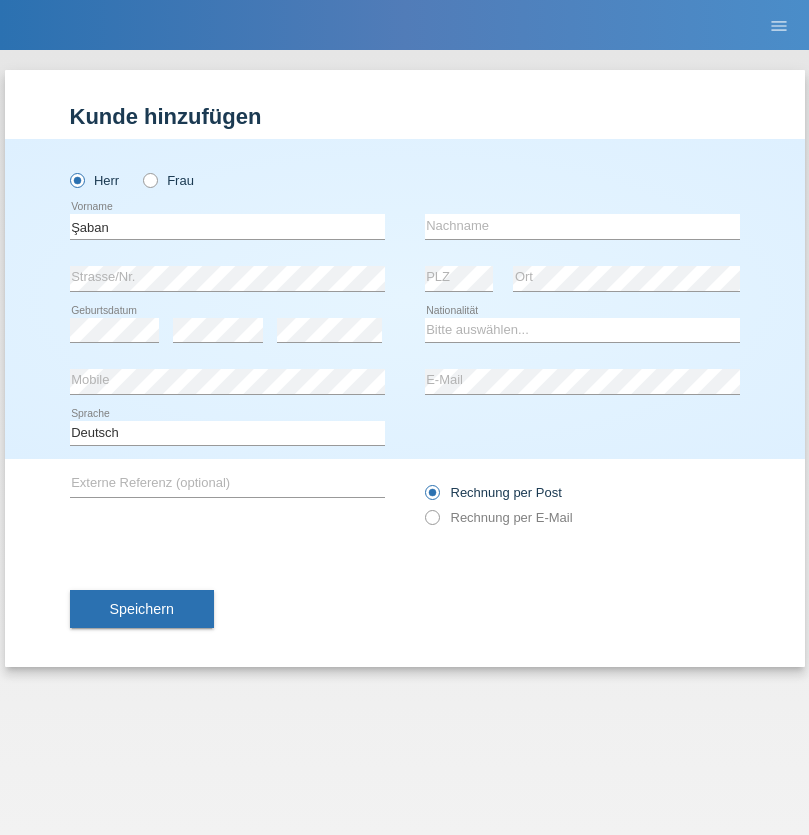 scroll, scrollTop: 0, scrollLeft: 0, axis: both 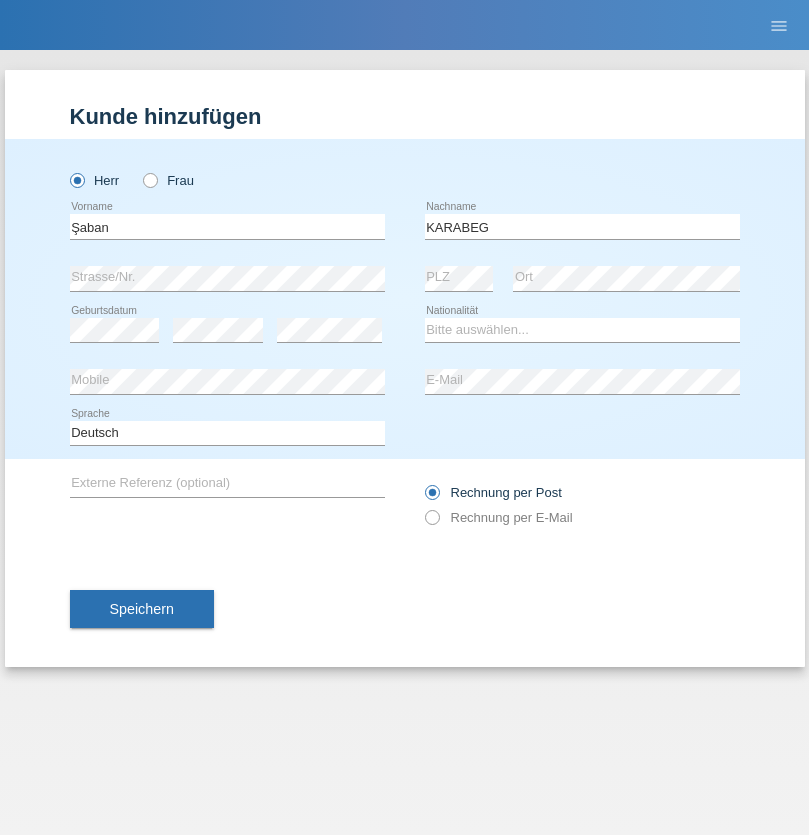 type on "KARABEG" 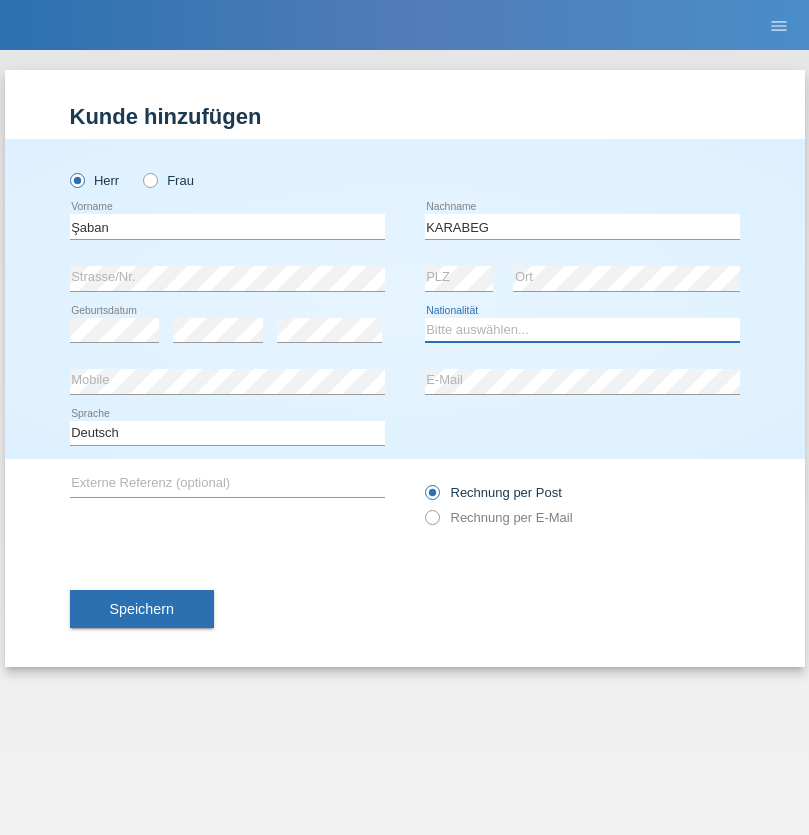 select on "TR" 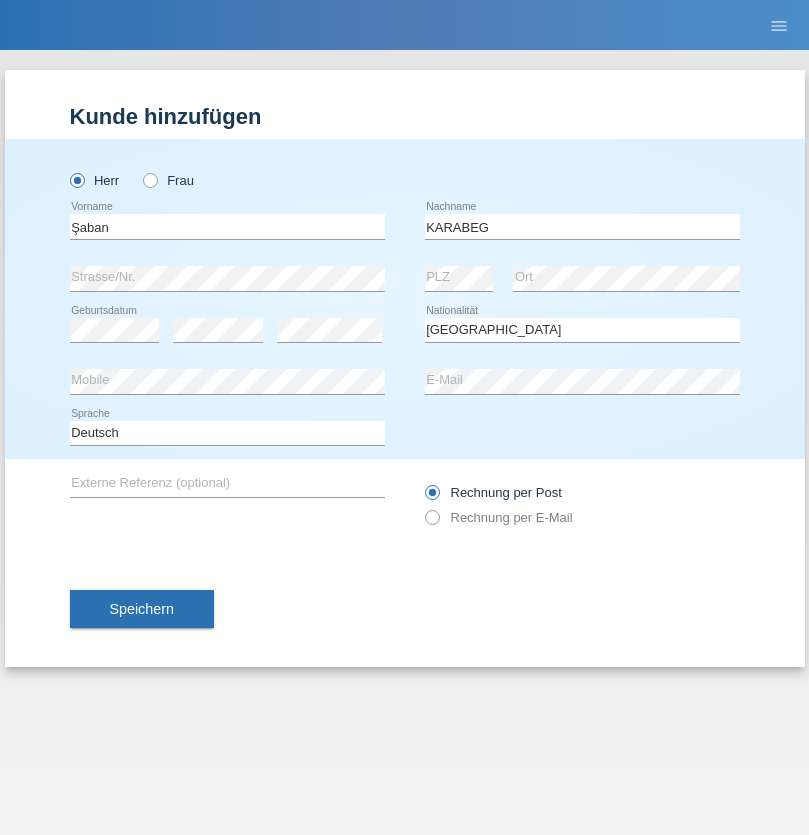 select on "C" 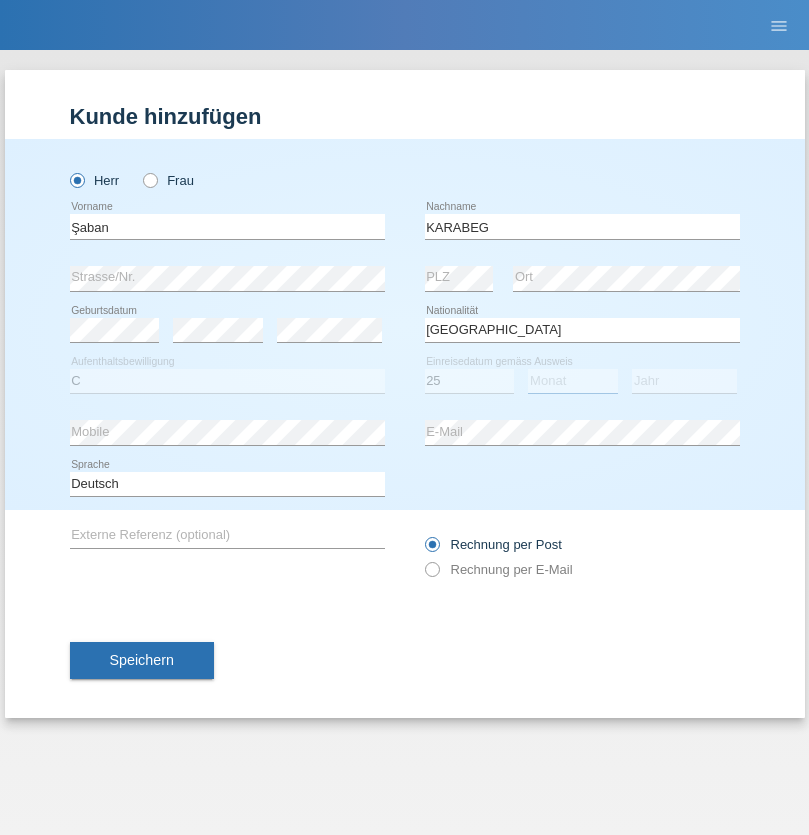 select on "09" 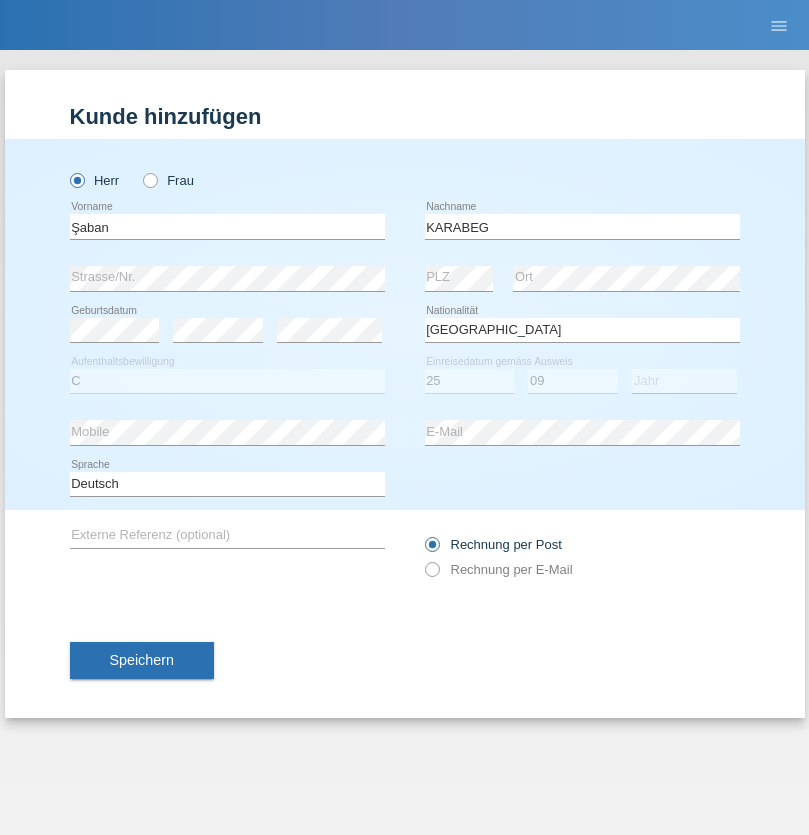 select on "2021" 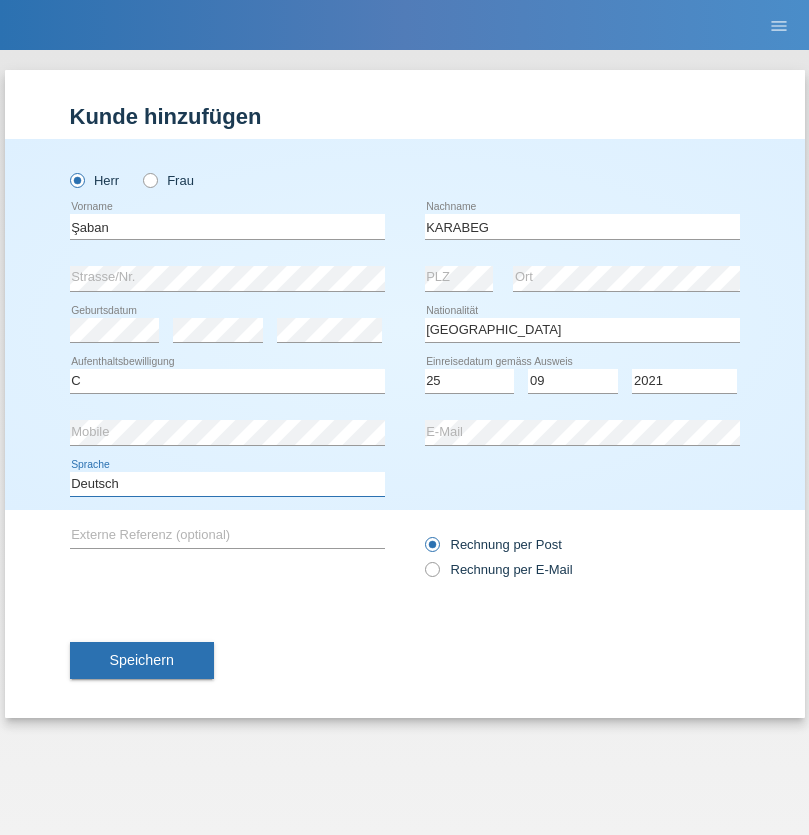 select on "en" 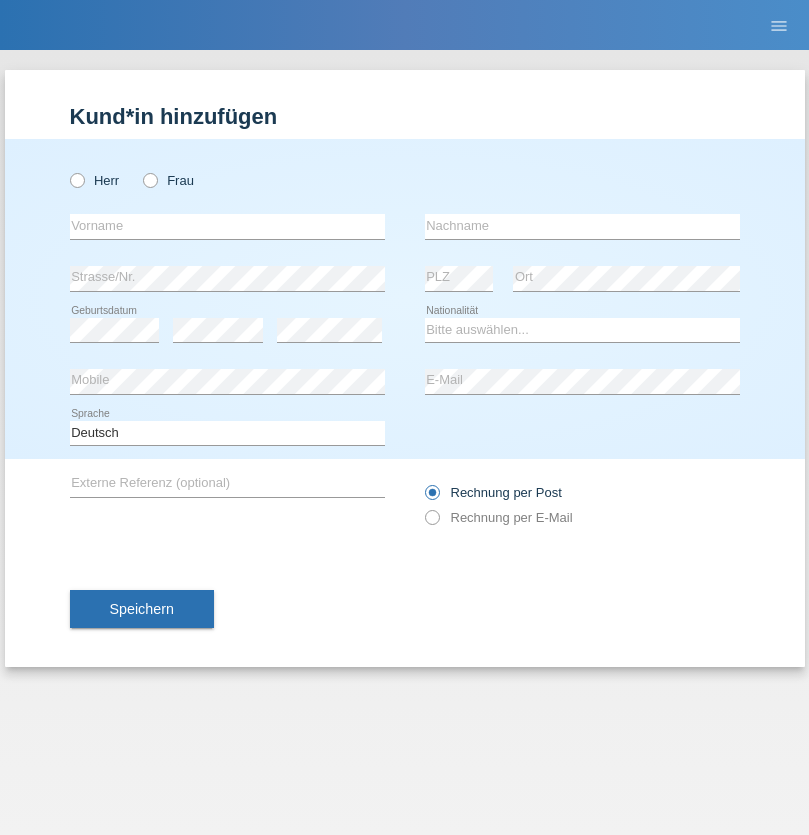 scroll, scrollTop: 0, scrollLeft: 0, axis: both 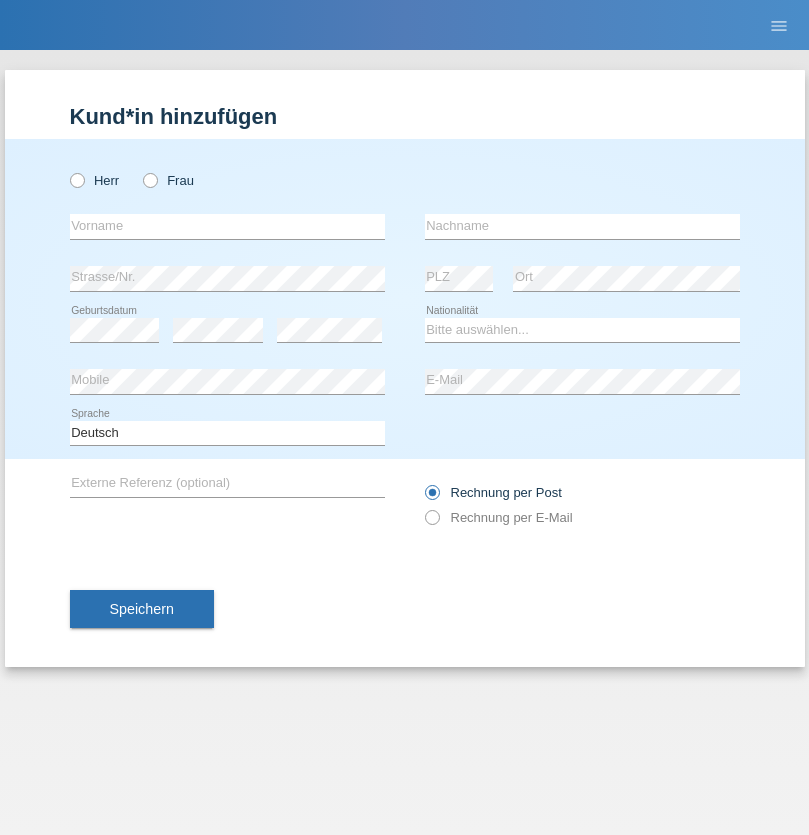 radio on "true" 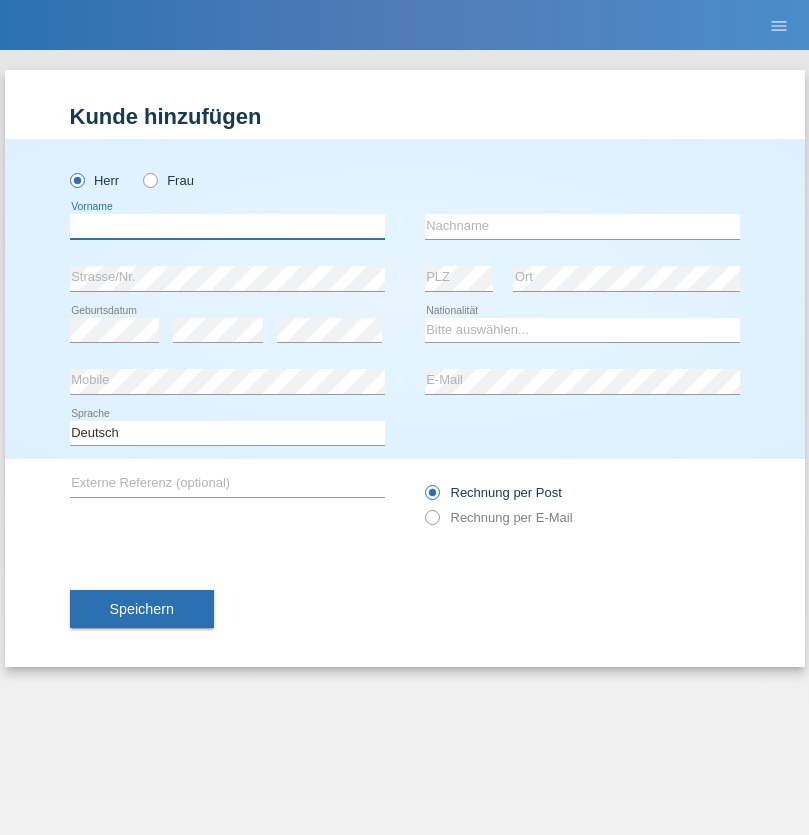 click at bounding box center [227, 226] 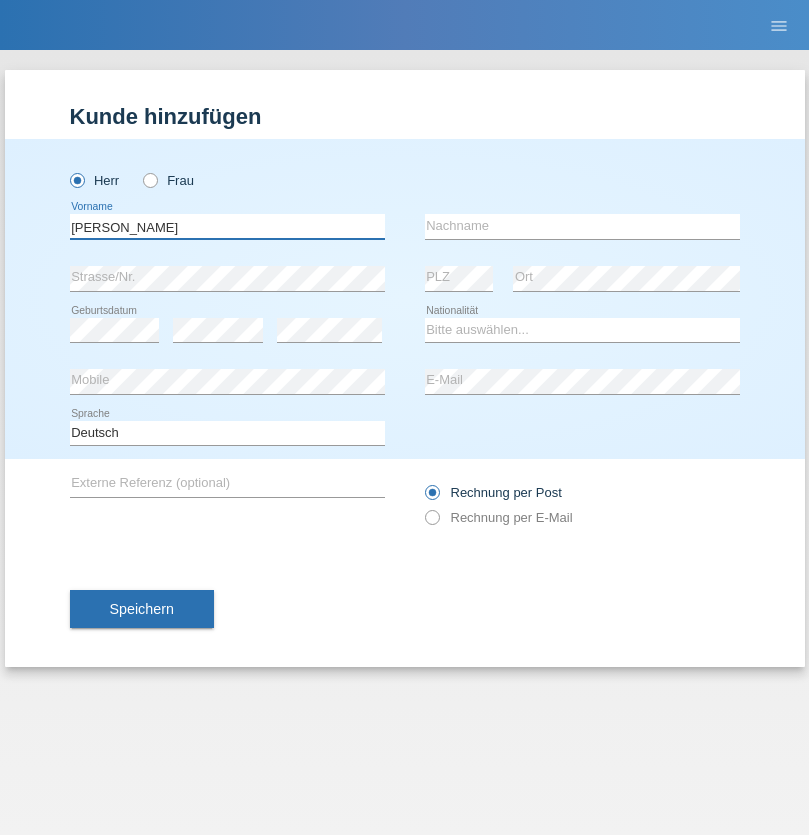 type on "Janior francisco" 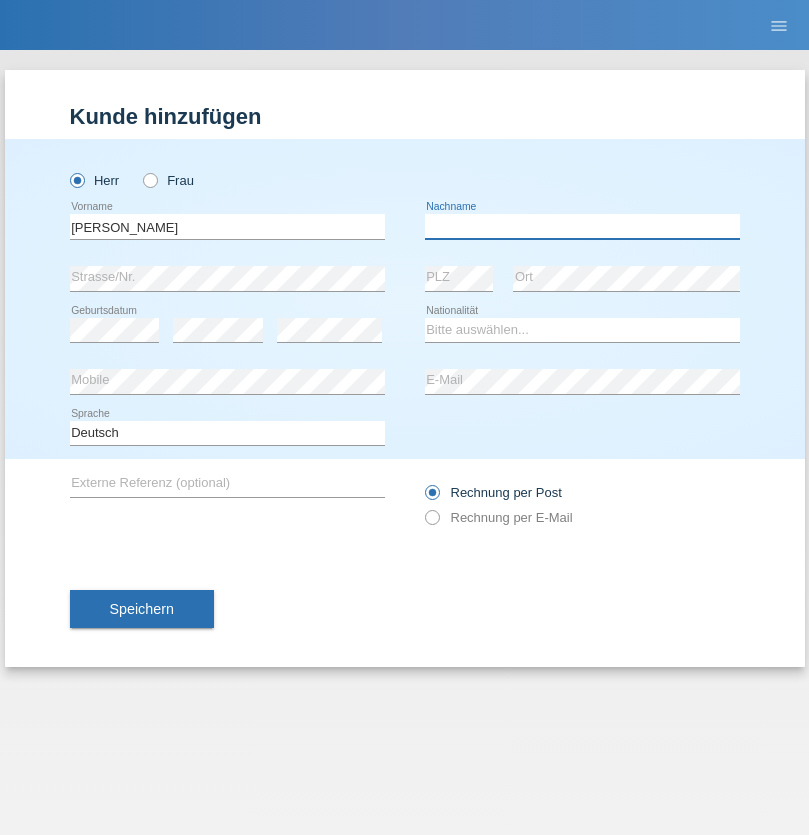 click at bounding box center (582, 226) 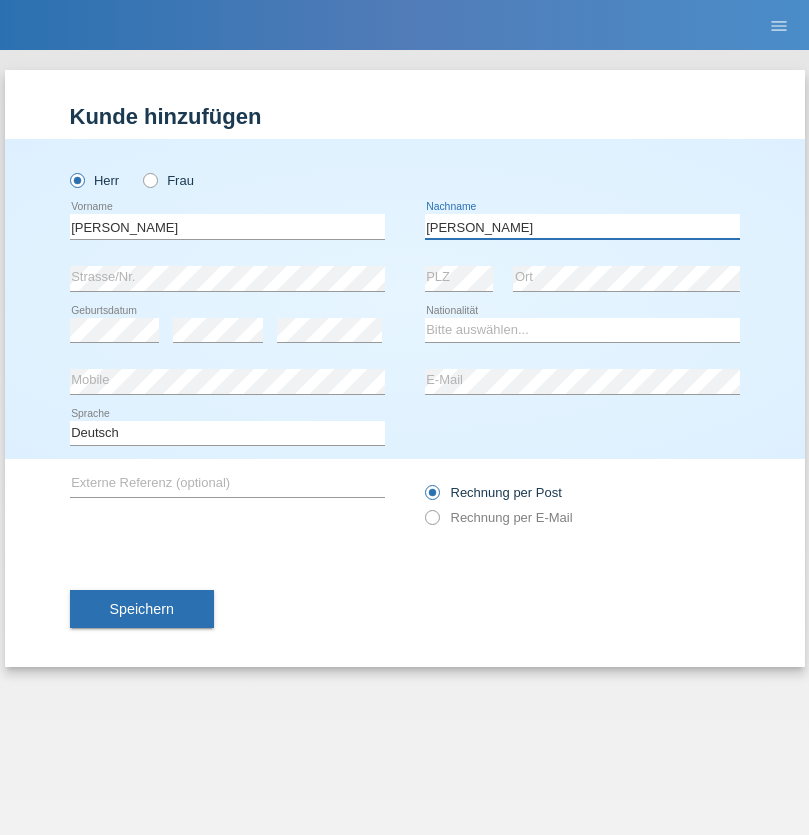 type on "Romero romero" 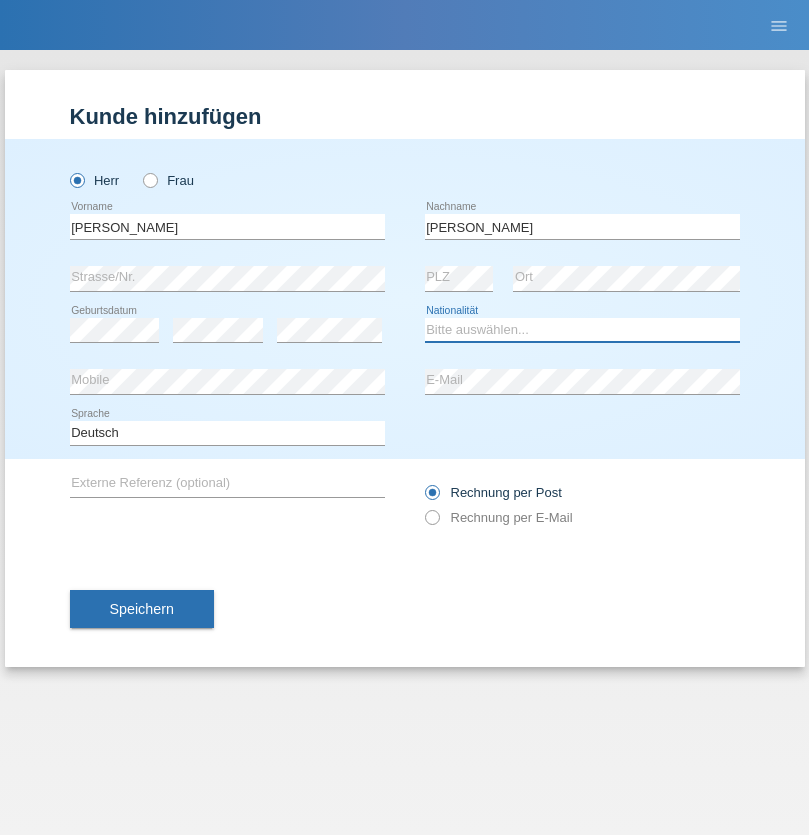 select on "AO" 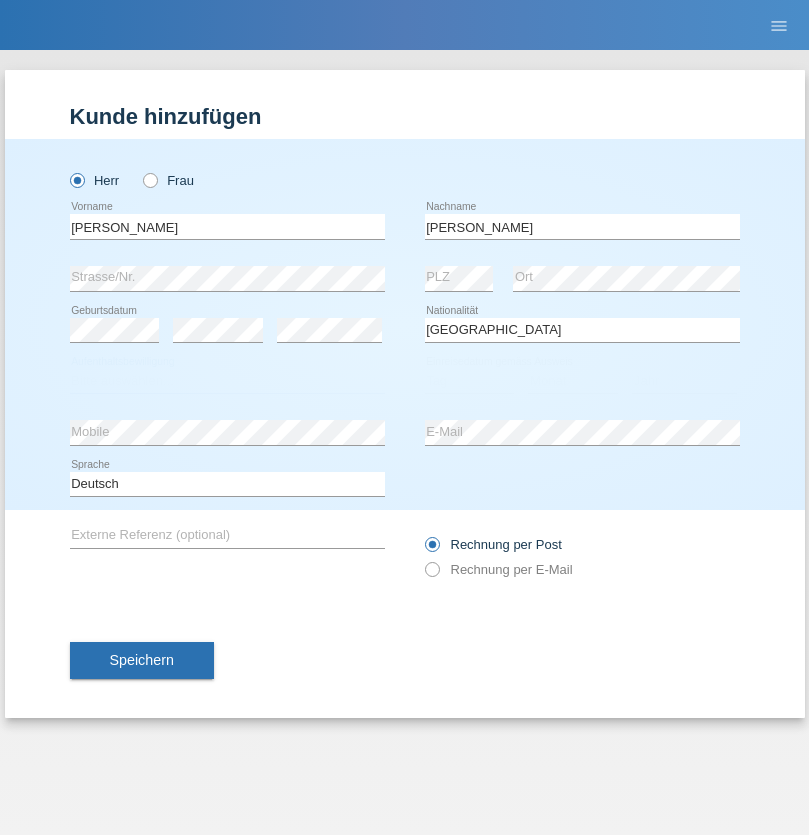 select on "C" 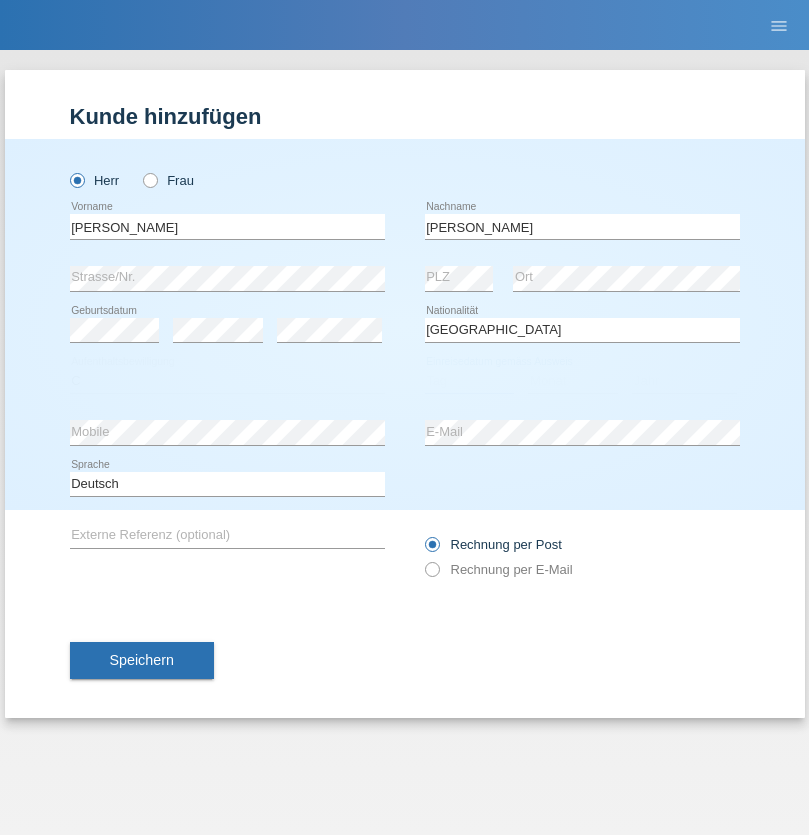select on "17" 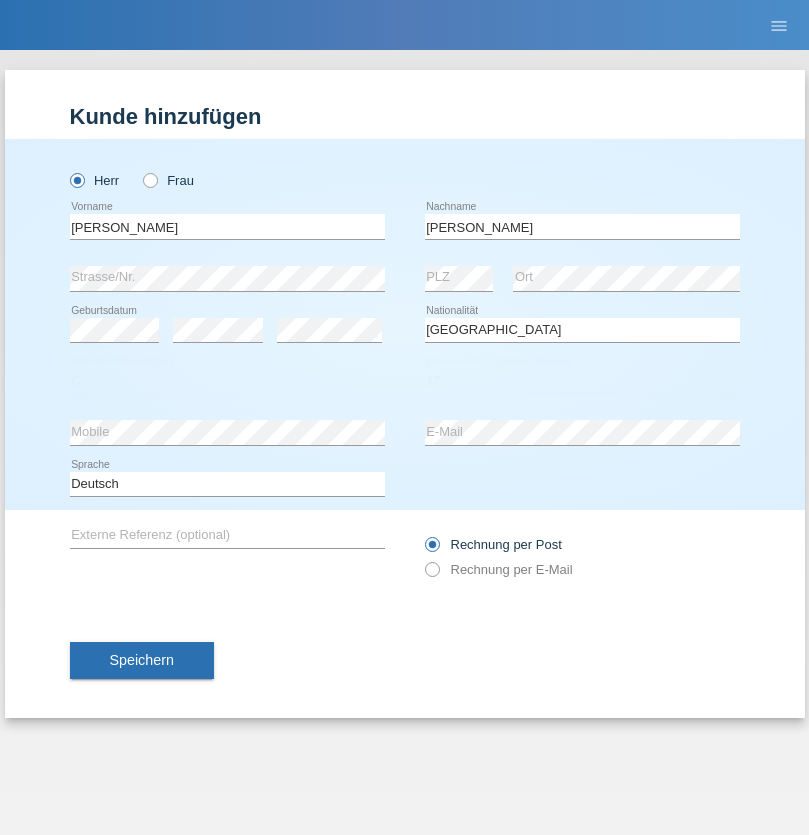 select on "10" 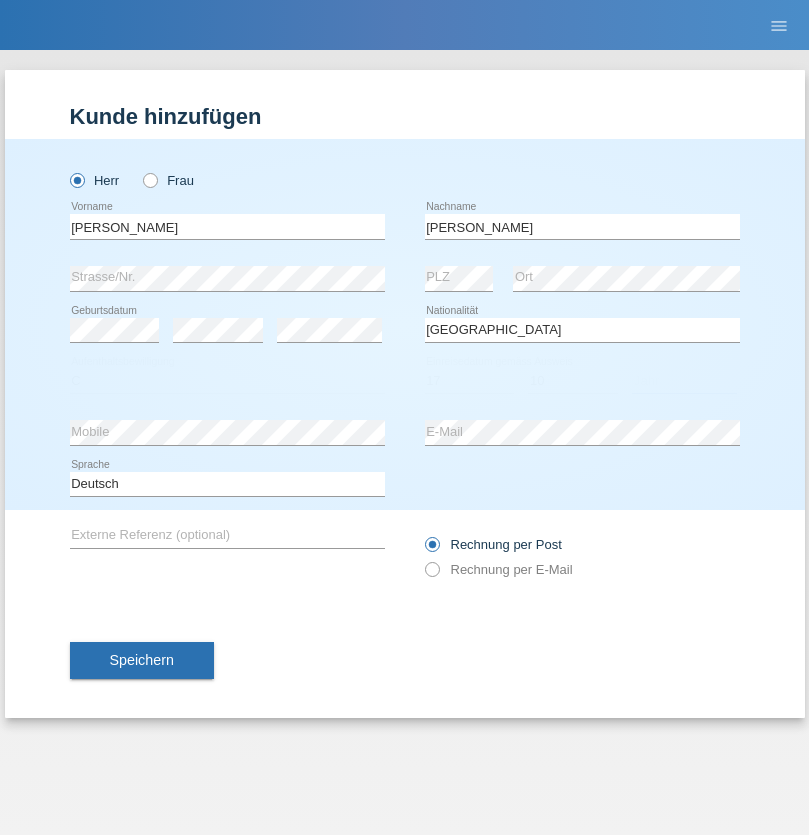 select on "2021" 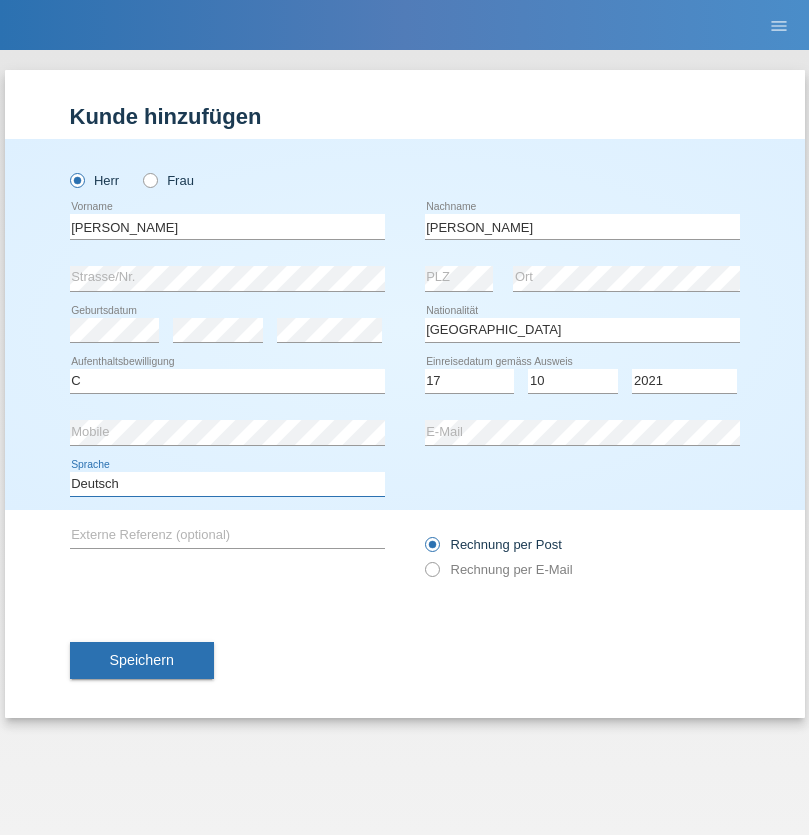 select on "en" 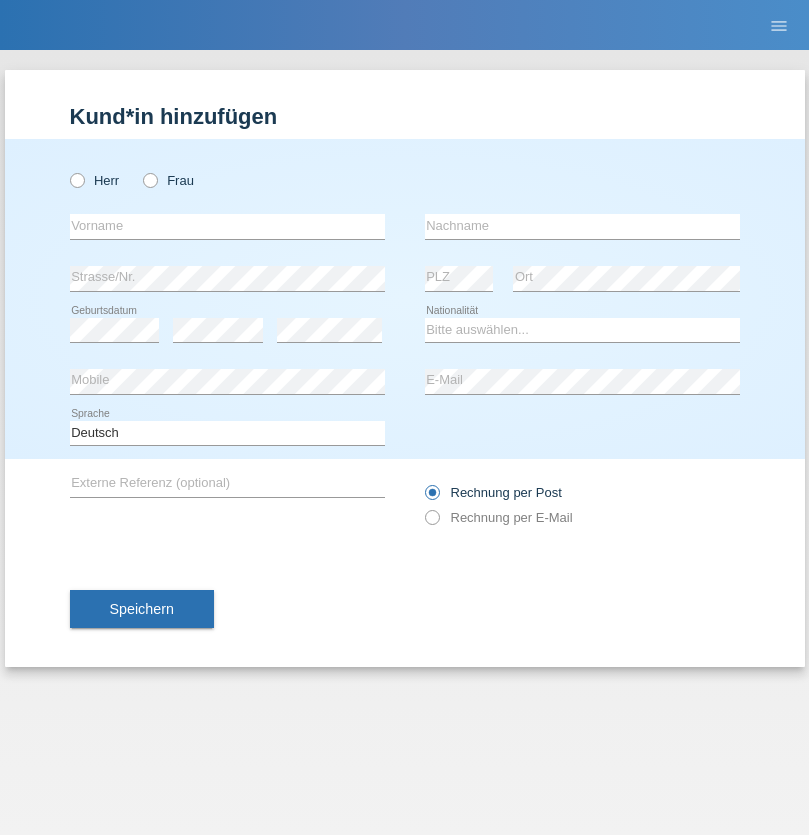scroll, scrollTop: 0, scrollLeft: 0, axis: both 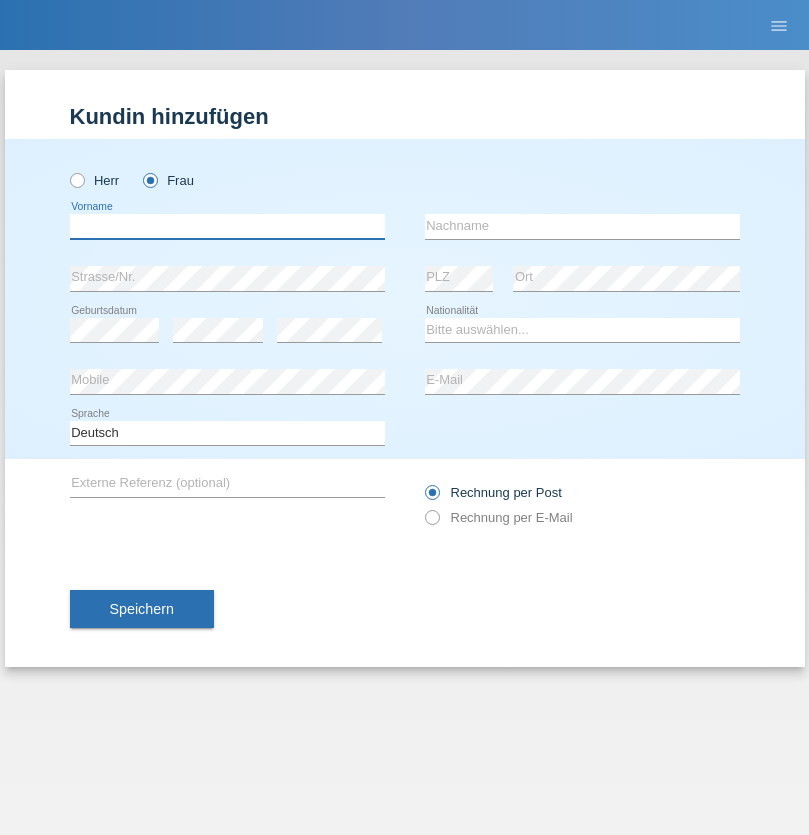 click at bounding box center (227, 226) 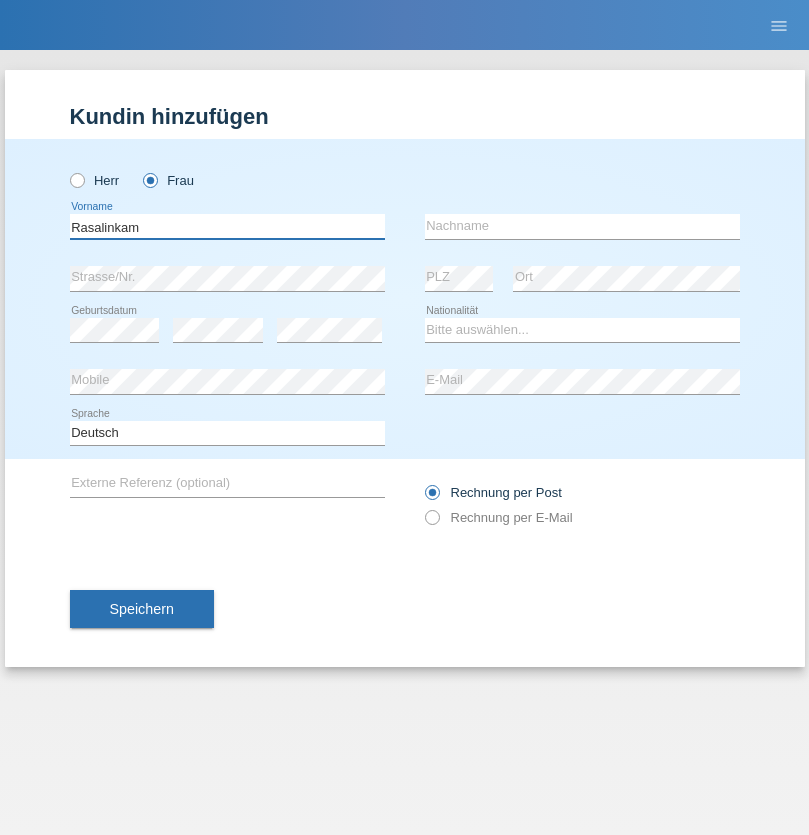 type on "Rasalinkam" 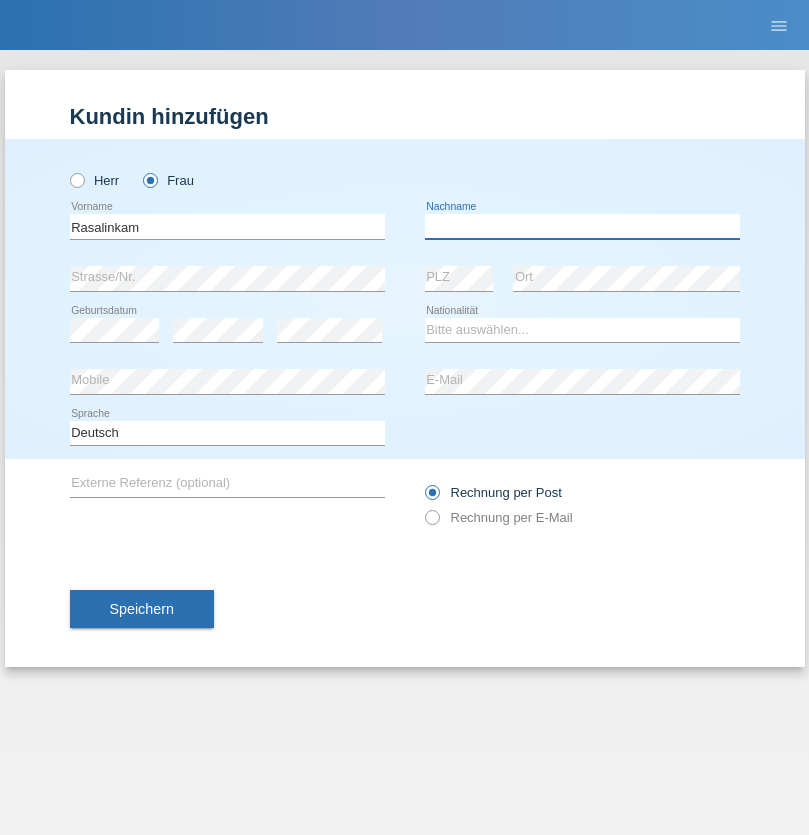 click at bounding box center (582, 226) 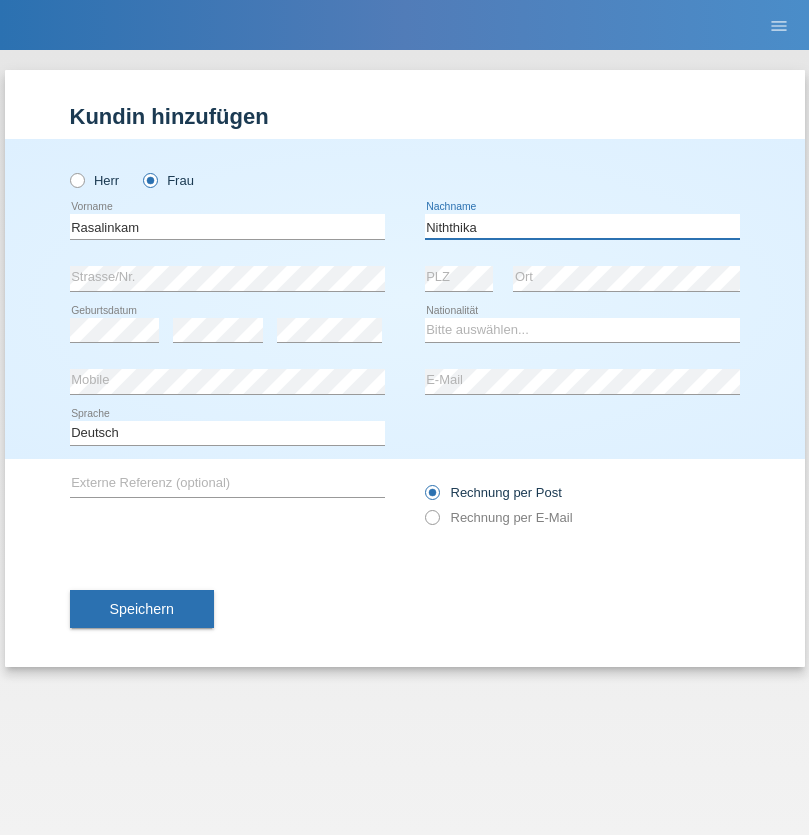 type on "Niththika" 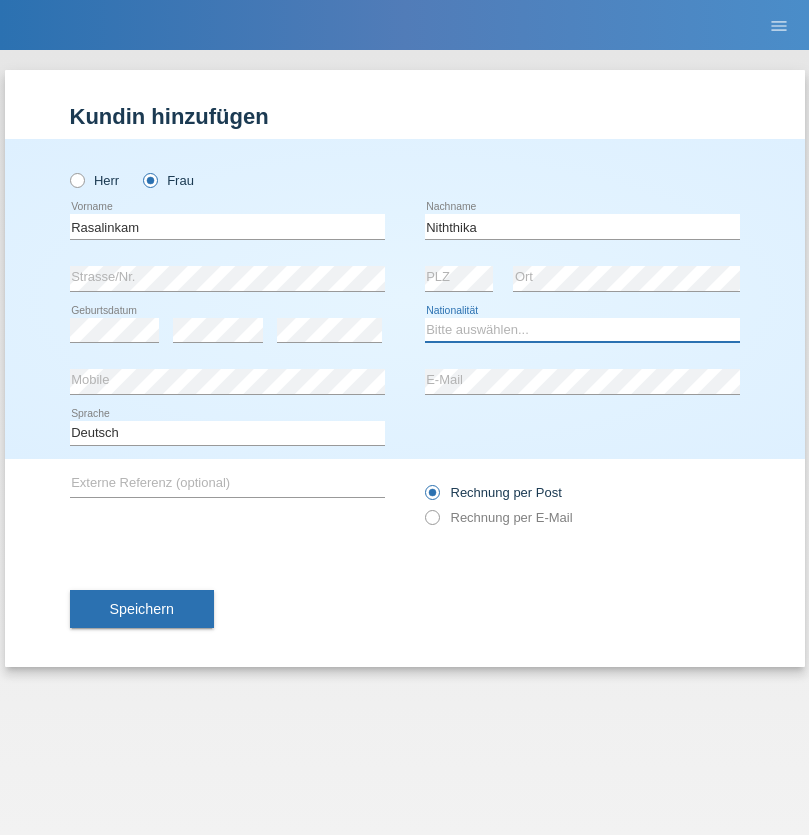 select on "LK" 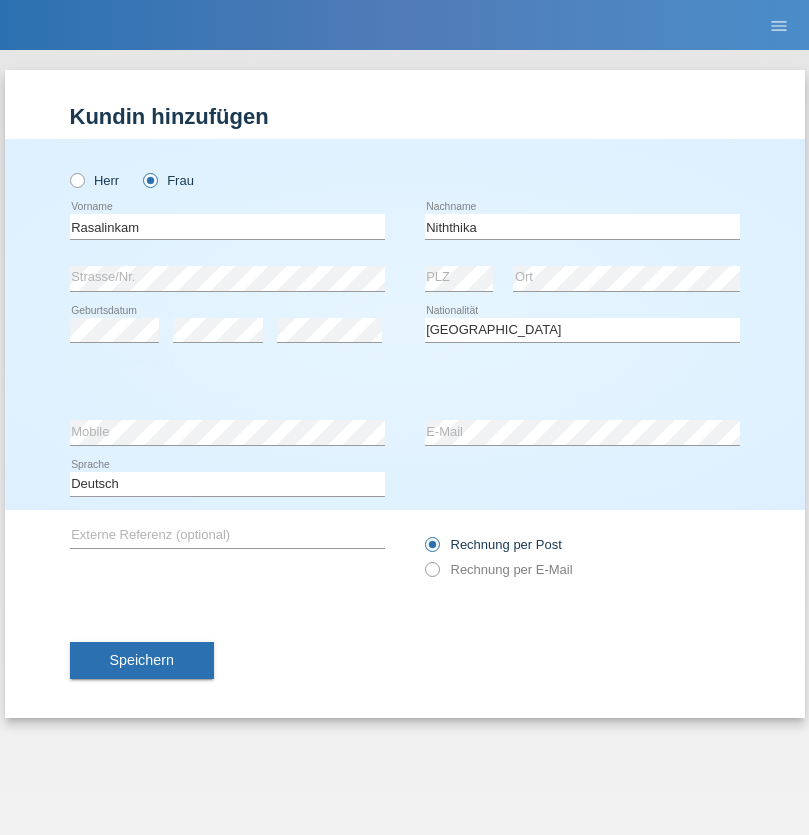 select on "C" 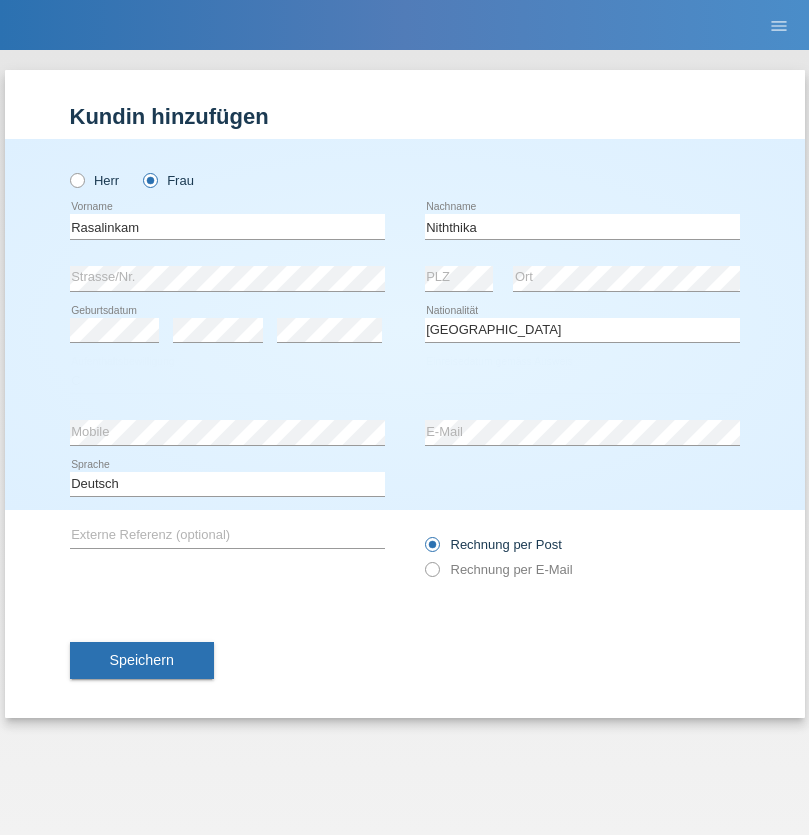 select on "20" 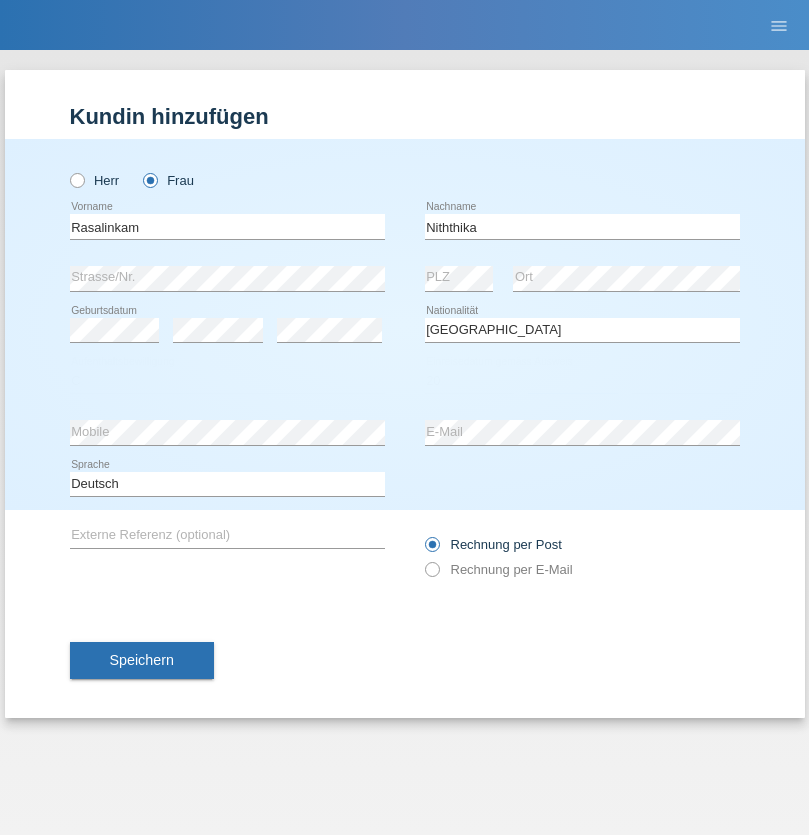 select on "07" 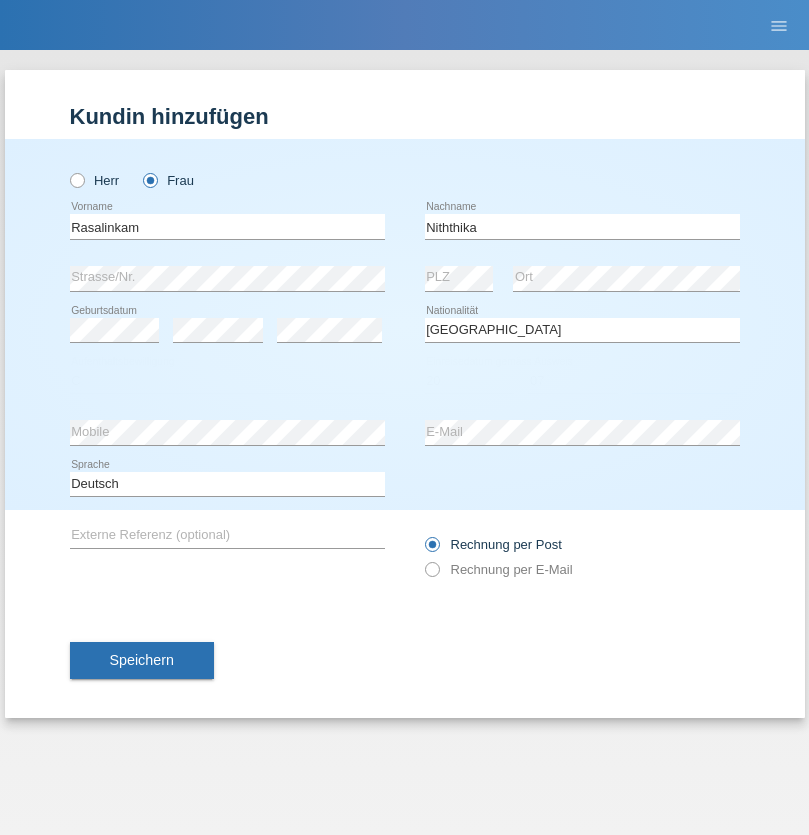 select on "2021" 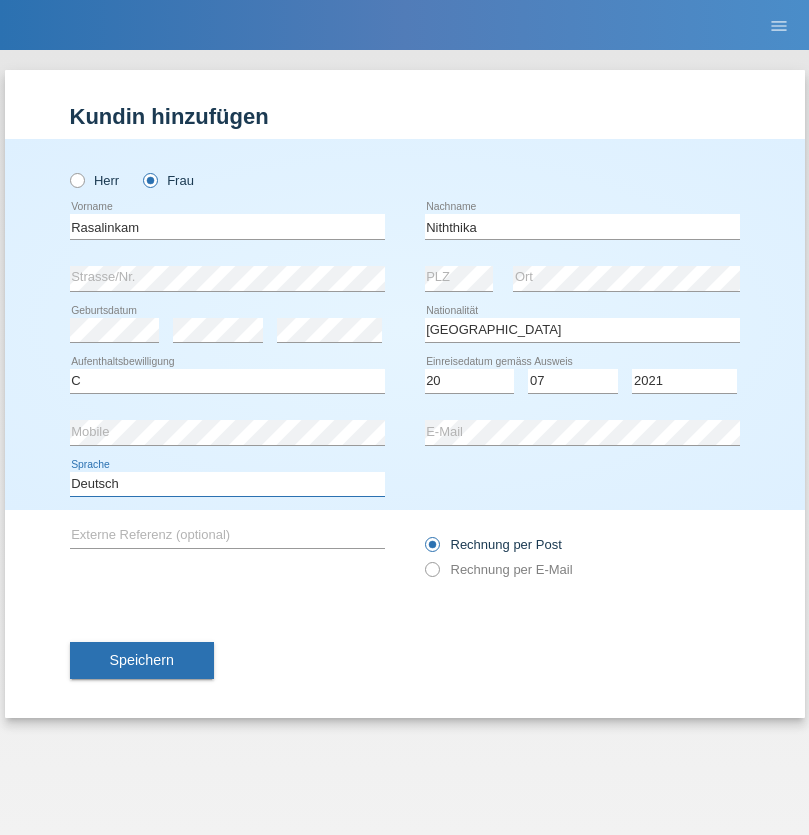 select on "en" 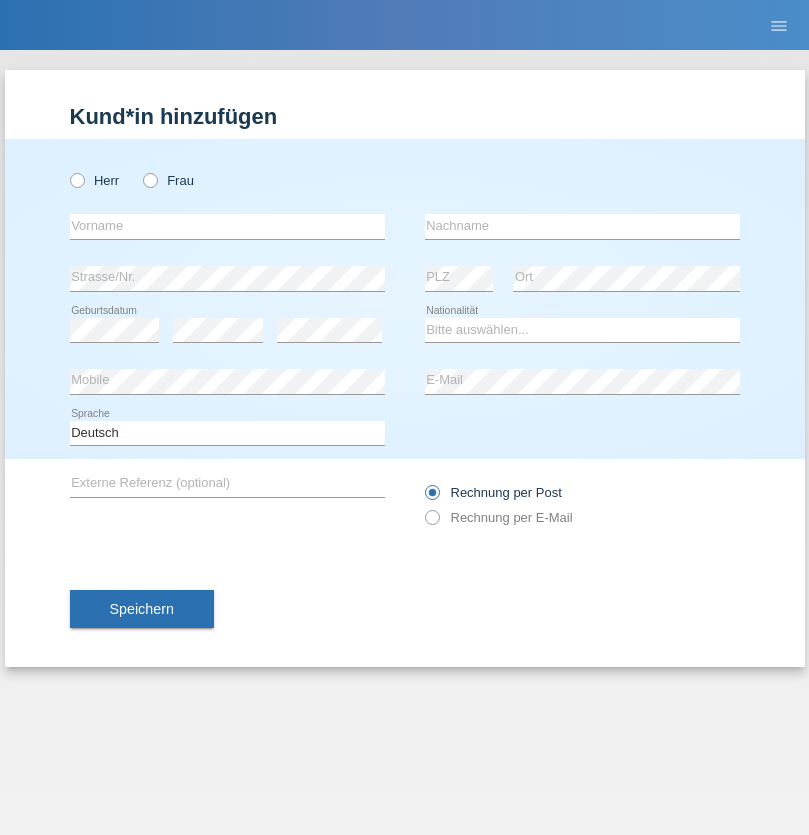 scroll, scrollTop: 0, scrollLeft: 0, axis: both 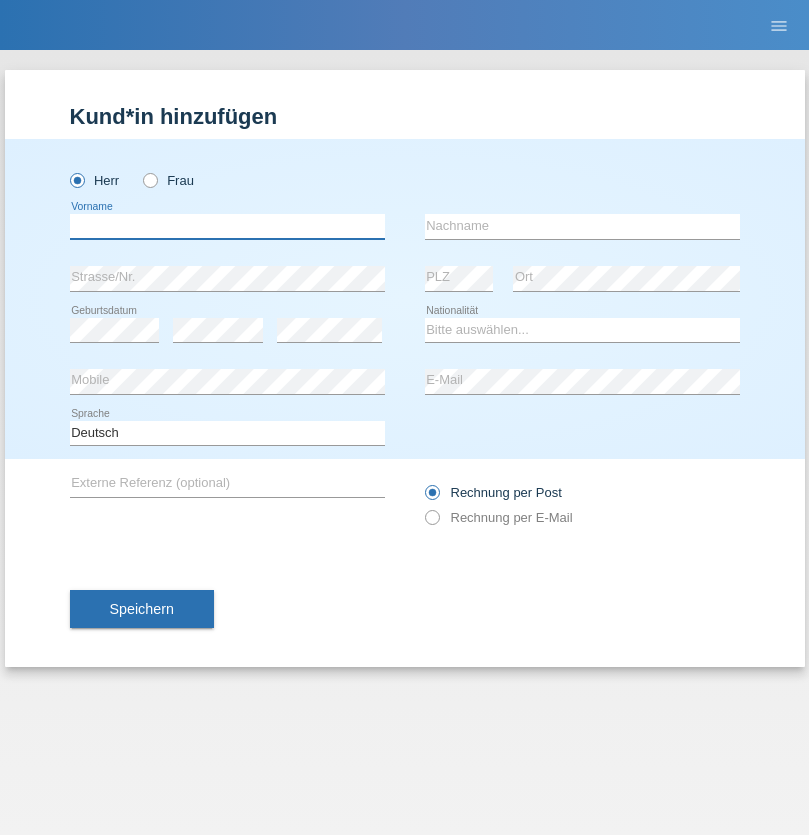 click at bounding box center [227, 226] 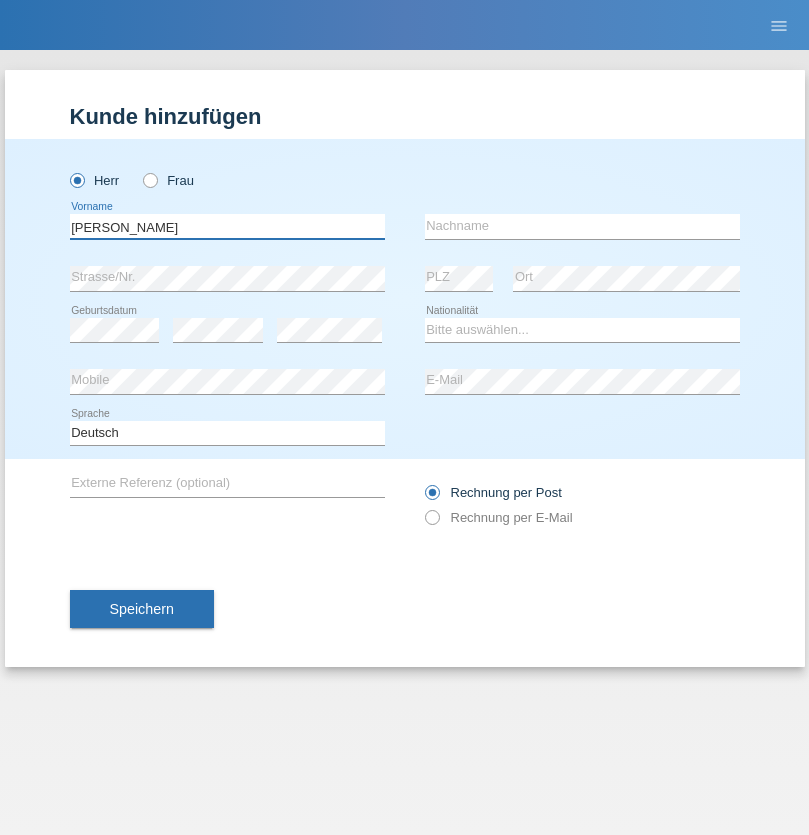 type on "Paolo" 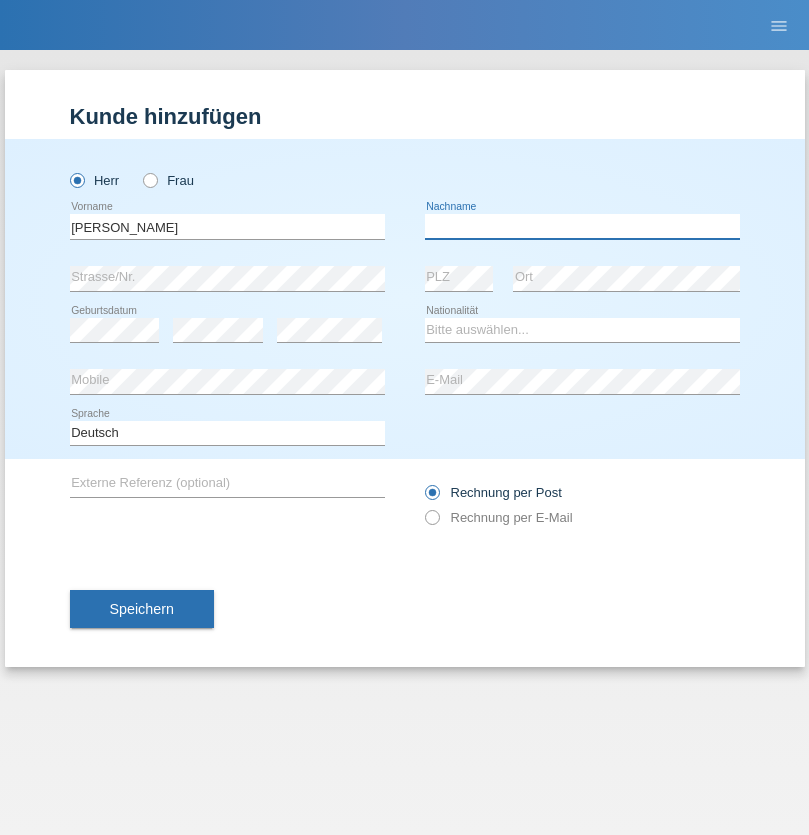 click at bounding box center (582, 226) 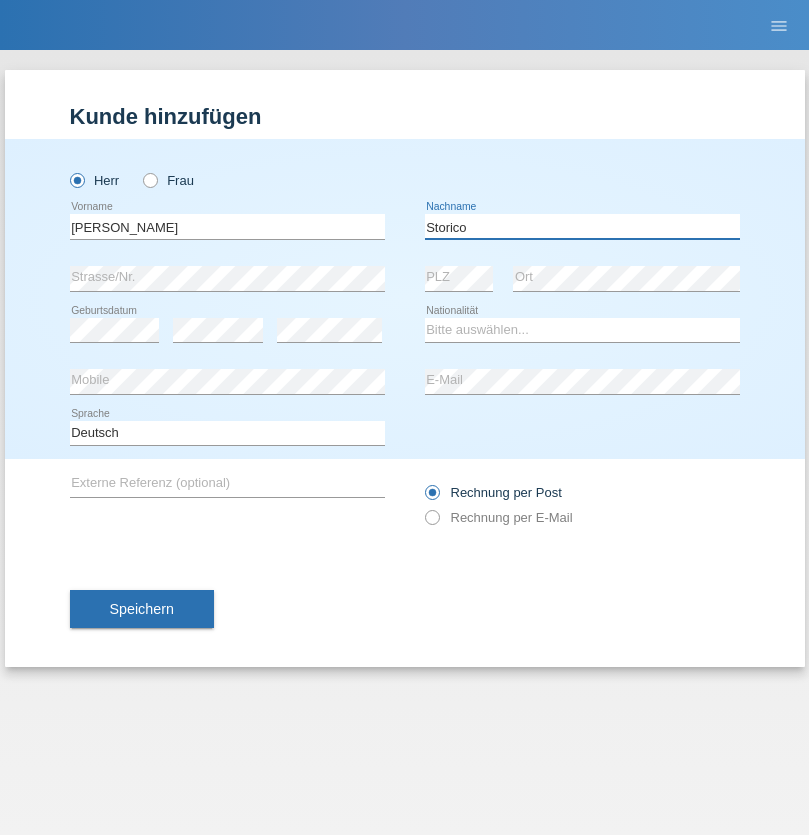 type on "Storico" 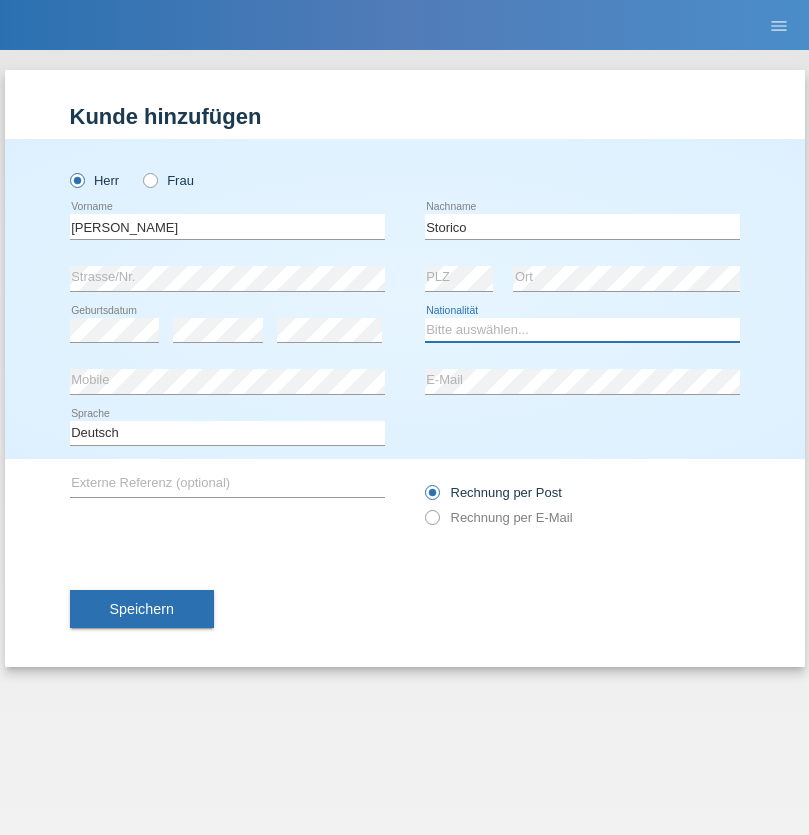 select on "IT" 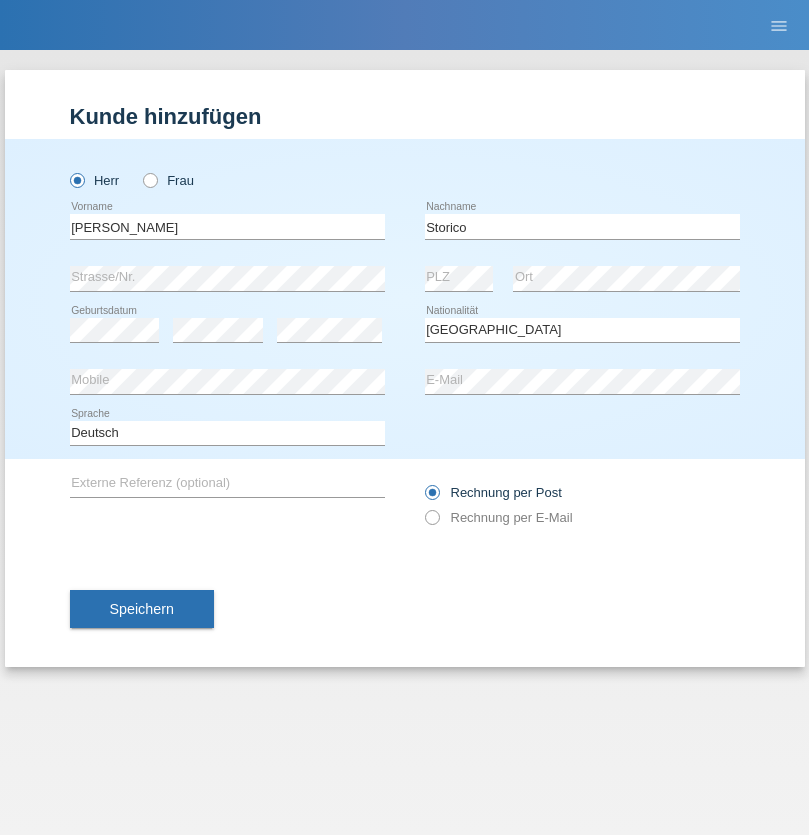 select on "C" 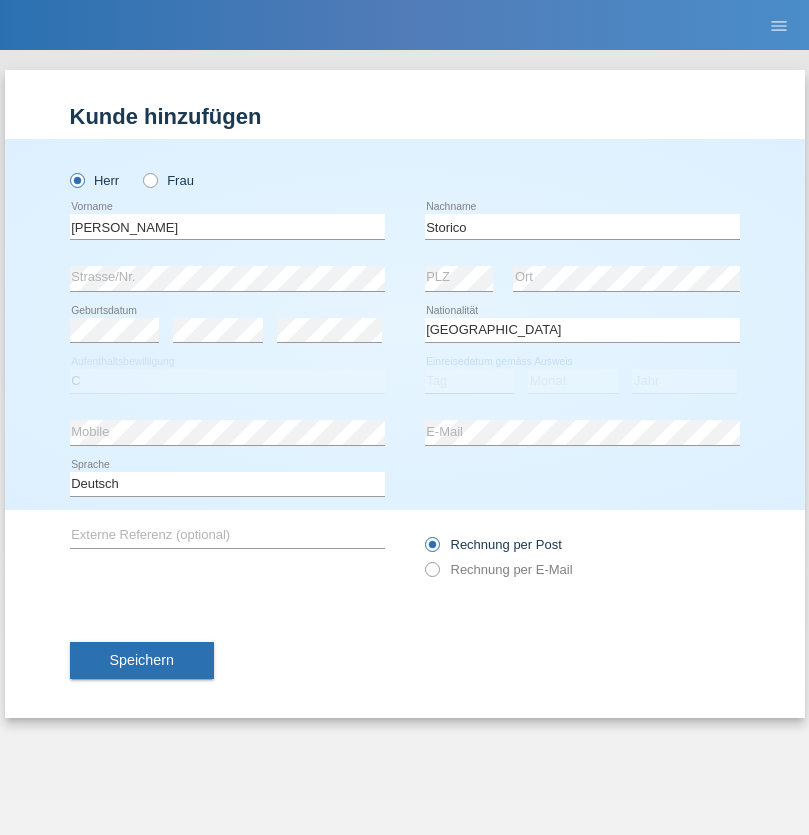 select on "20" 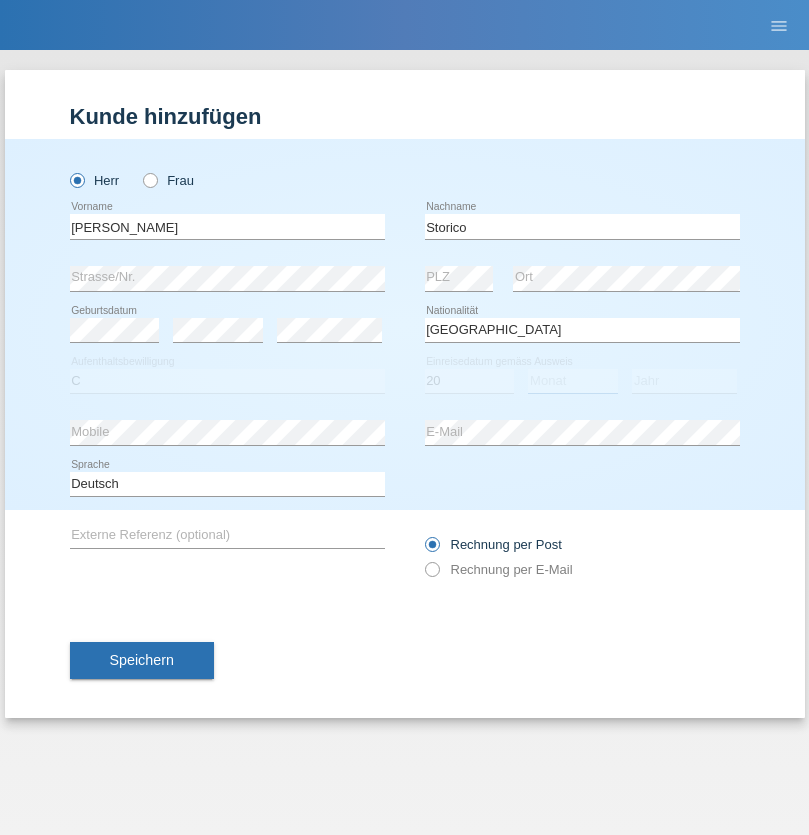 select on "07" 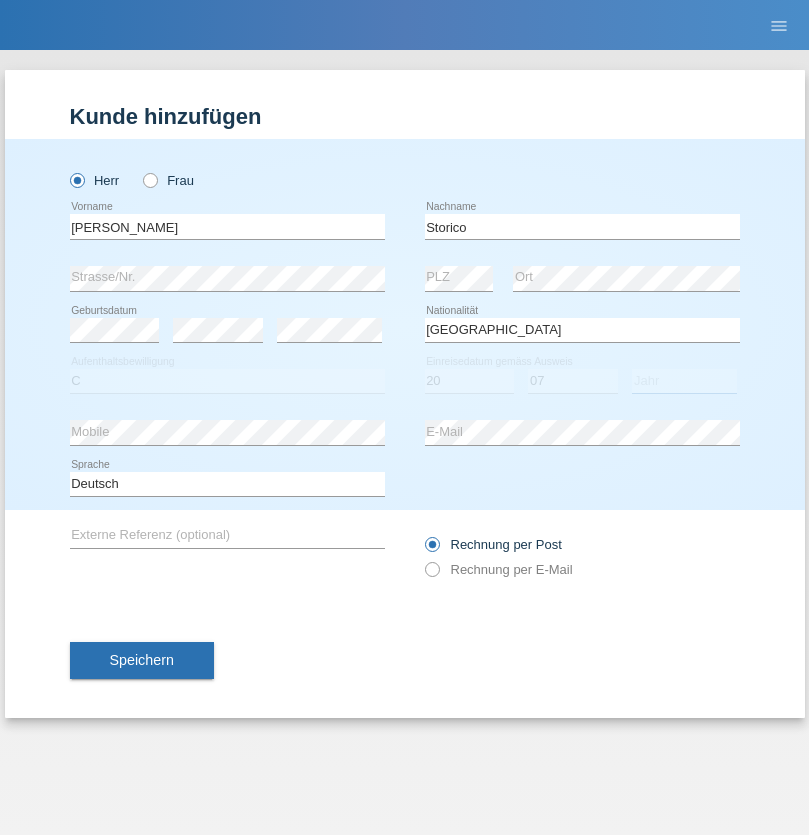 select on "2021" 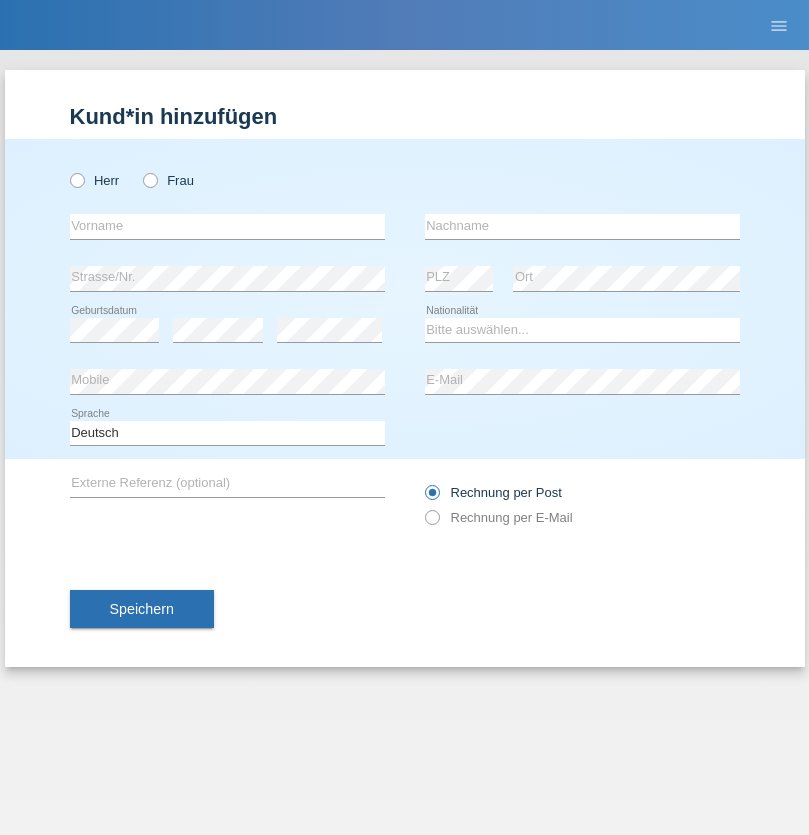 scroll, scrollTop: 0, scrollLeft: 0, axis: both 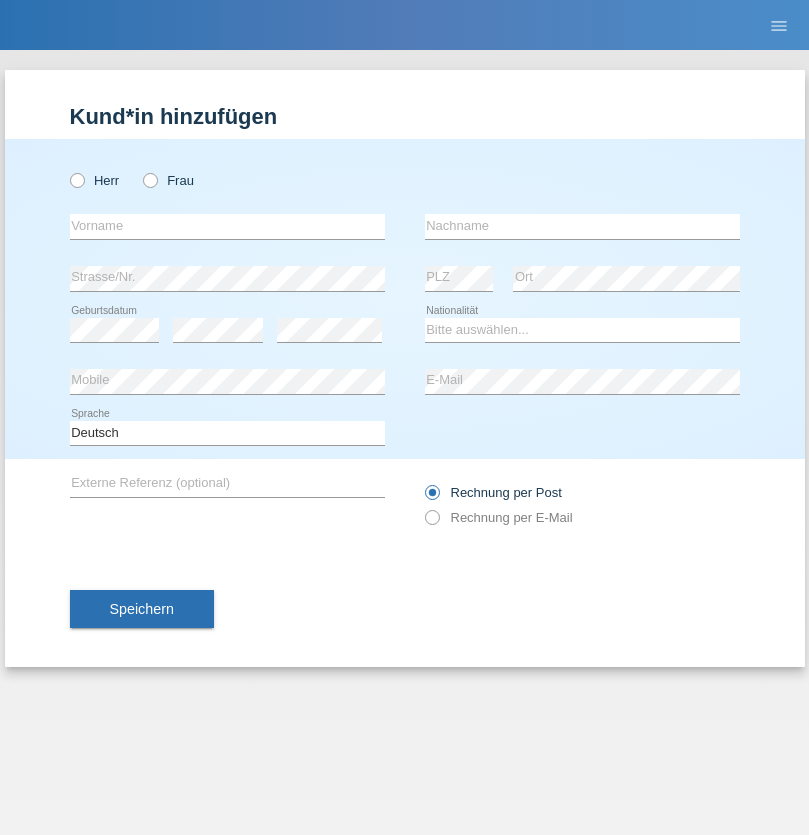 radio on "true" 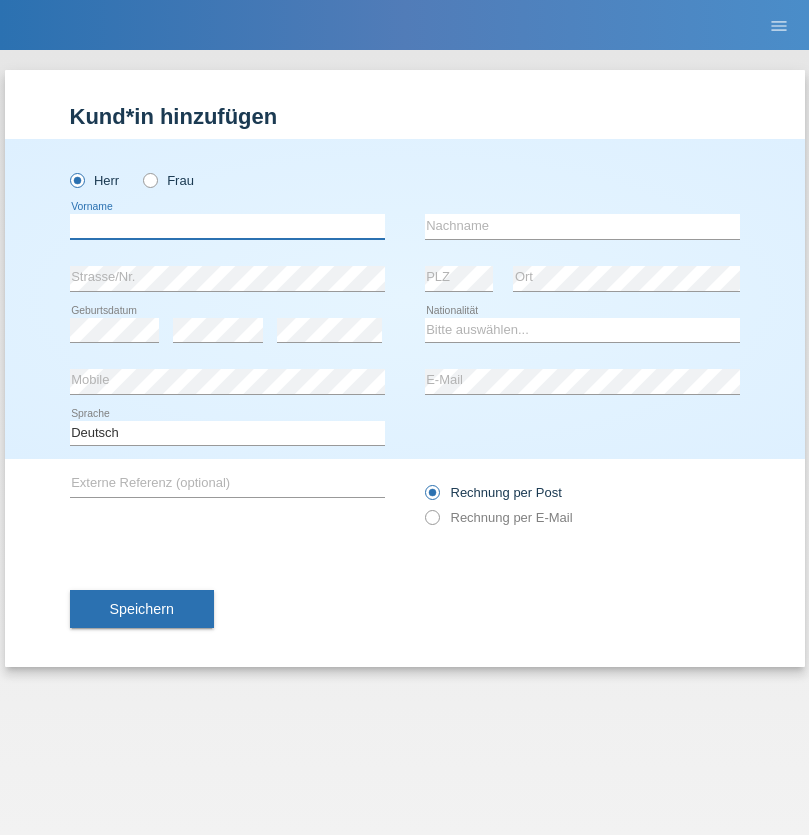 click at bounding box center (227, 226) 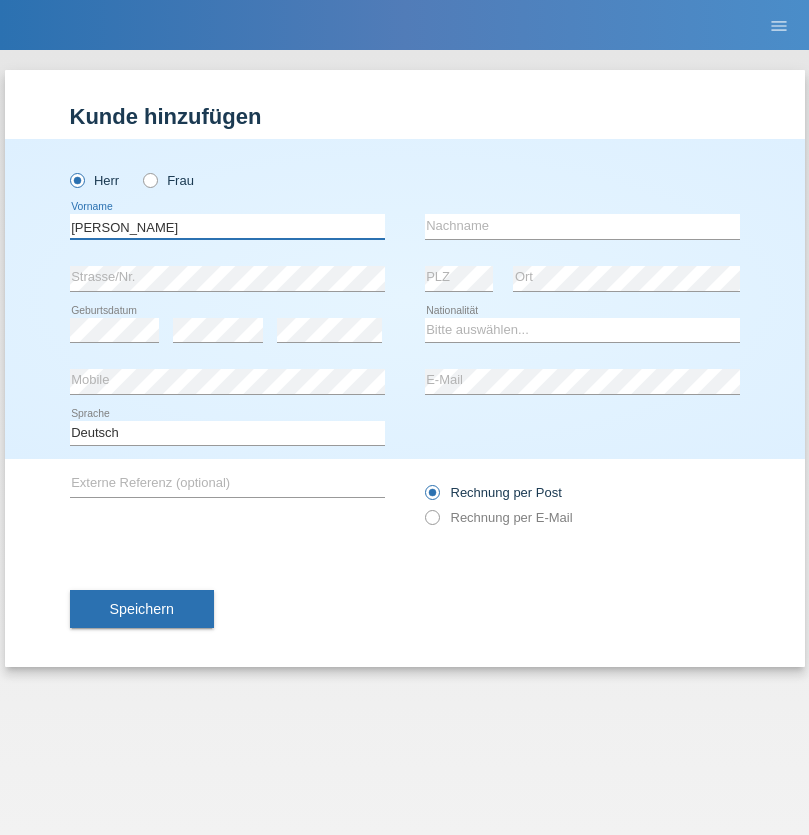 type on "Sven" 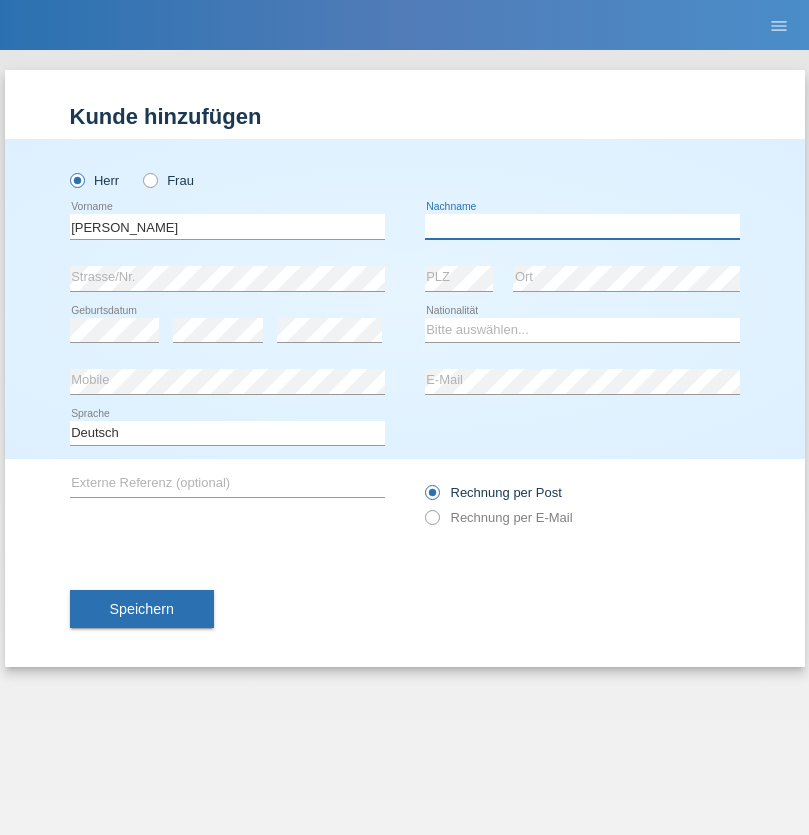 click at bounding box center [582, 226] 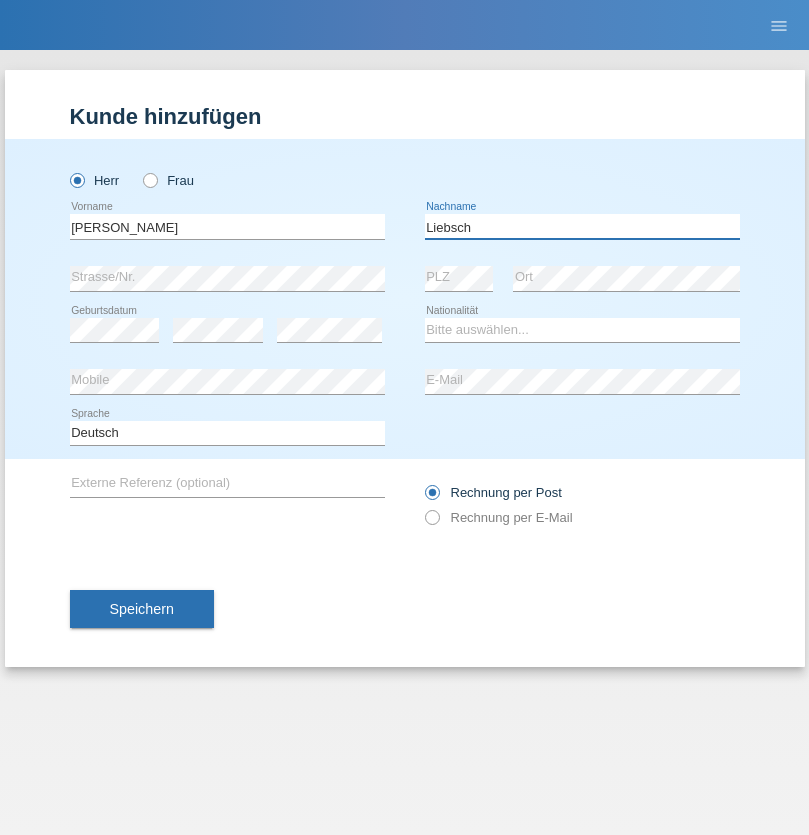 type on "Liebsch" 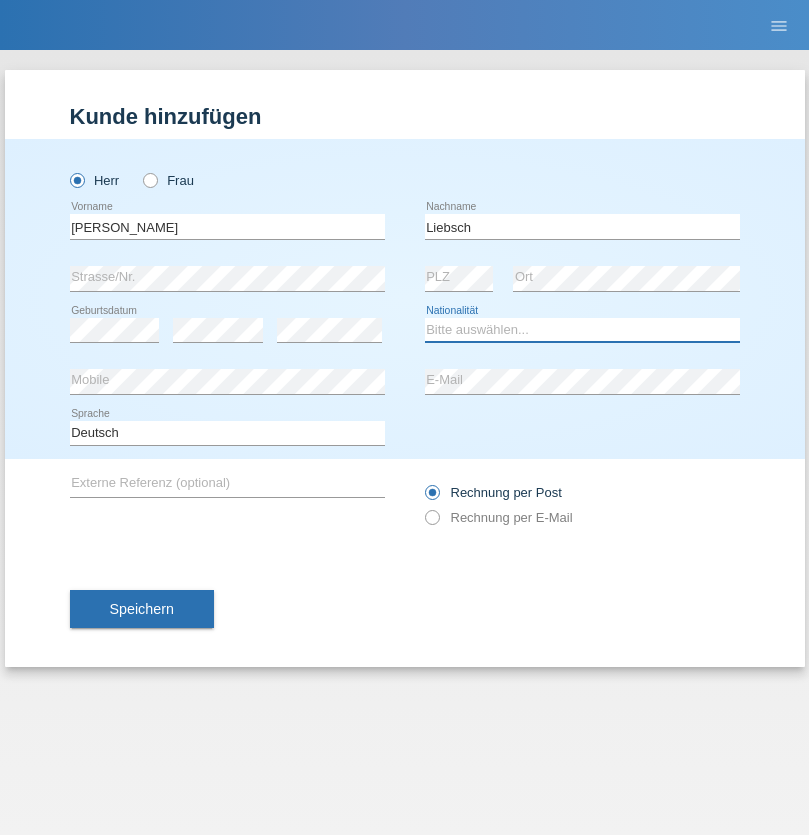 select on "DE" 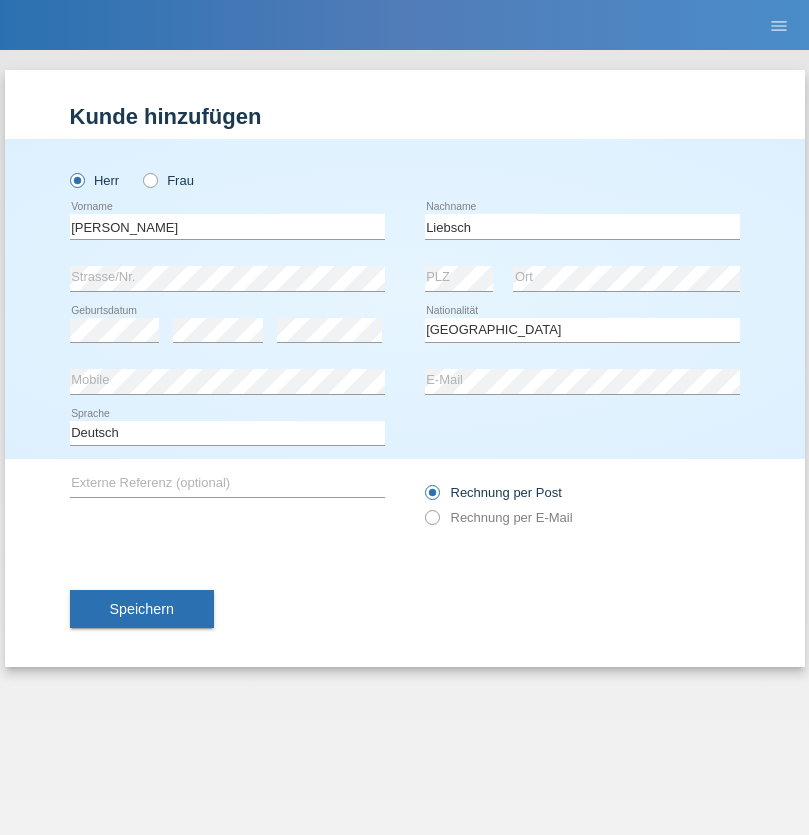select on "C" 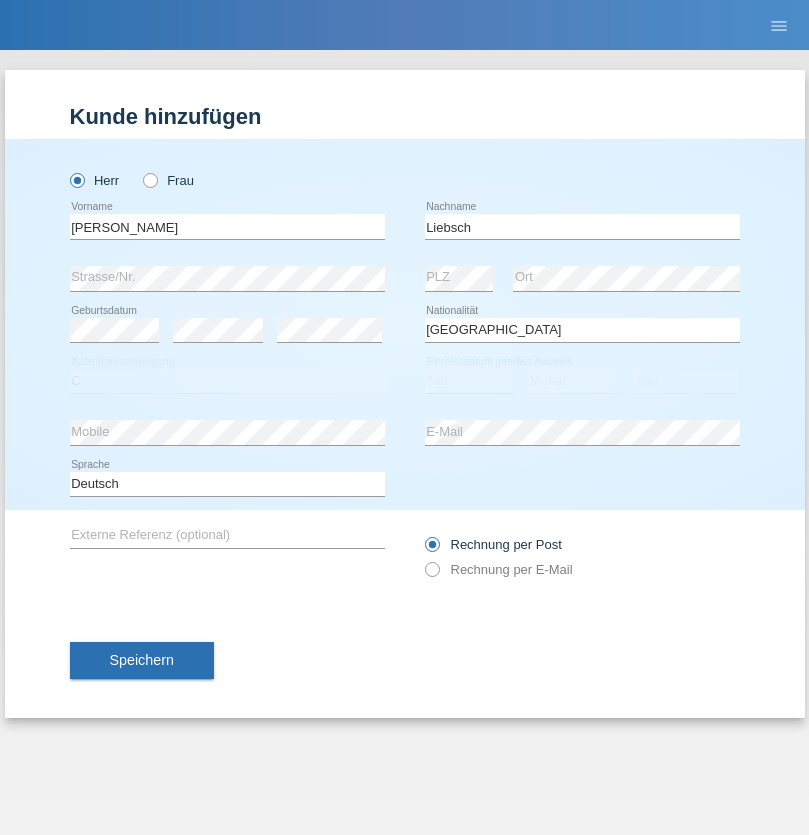 select on "20" 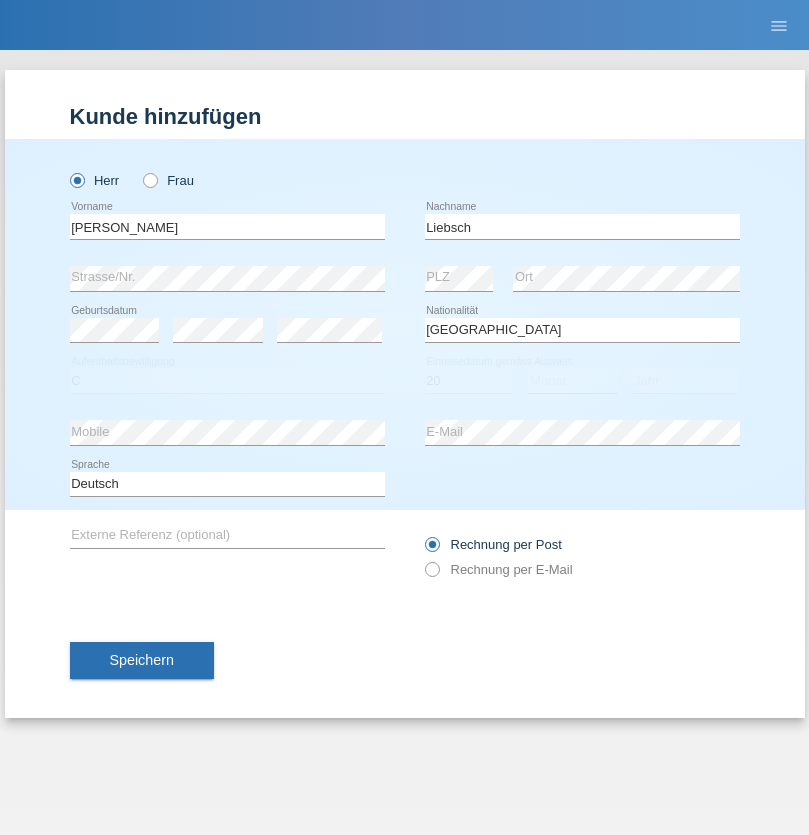 select on "07" 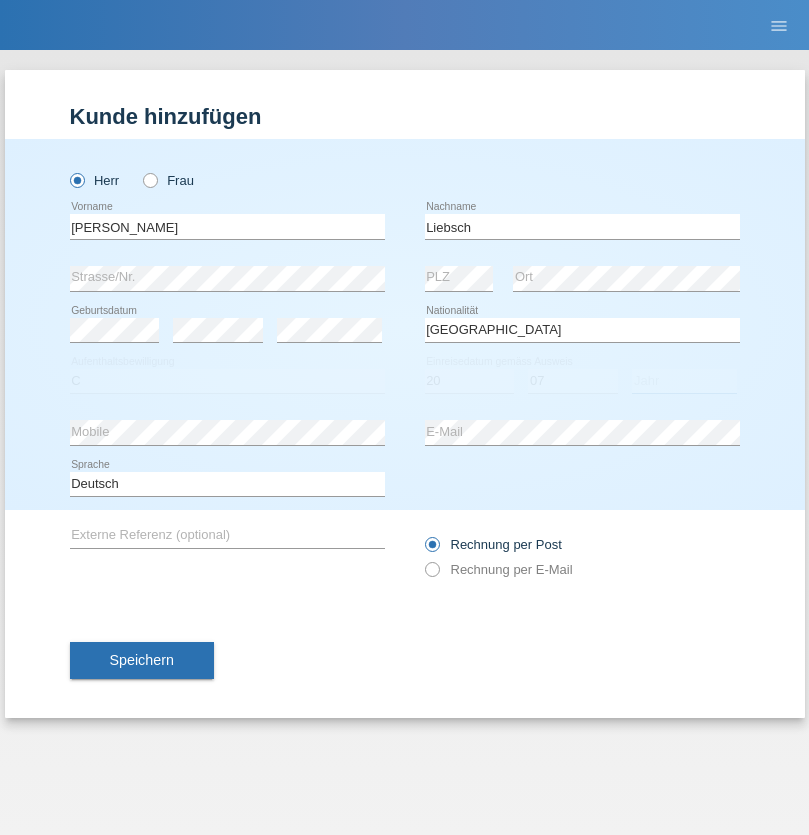 select on "2021" 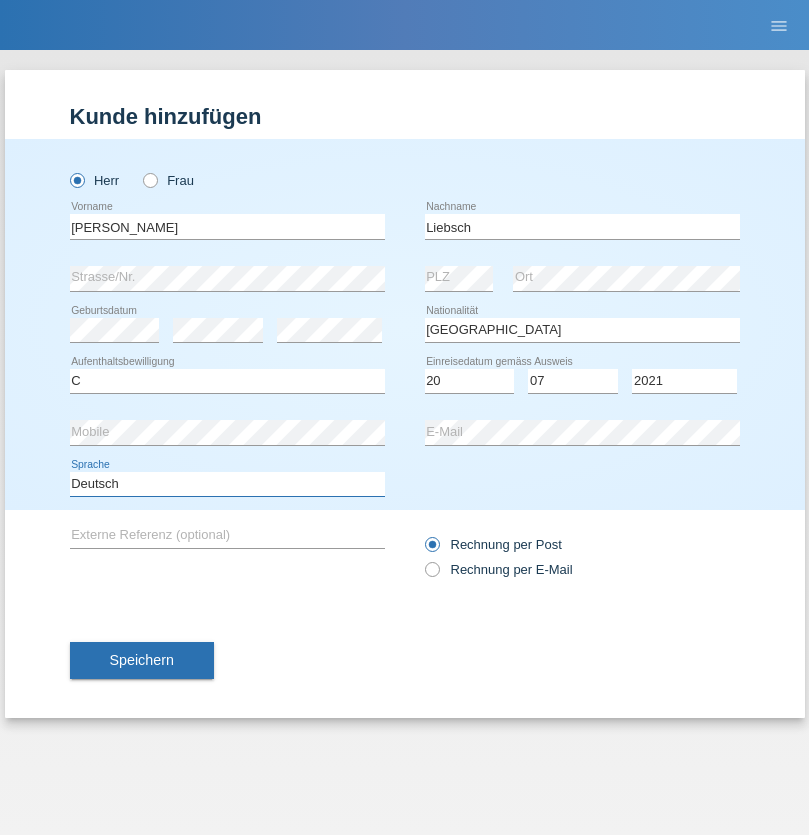 select on "en" 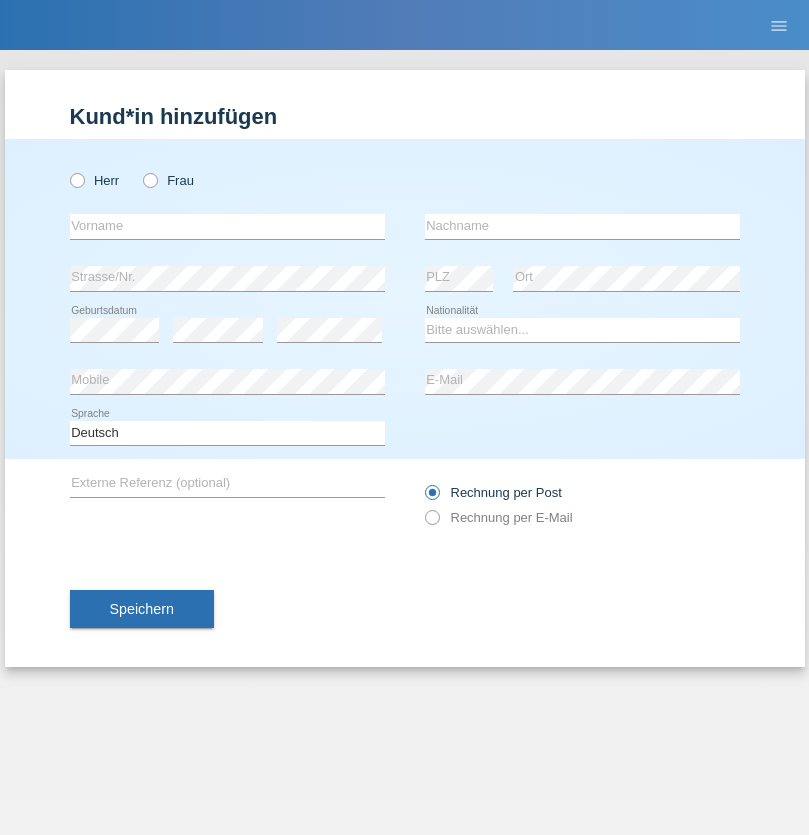 scroll, scrollTop: 0, scrollLeft: 0, axis: both 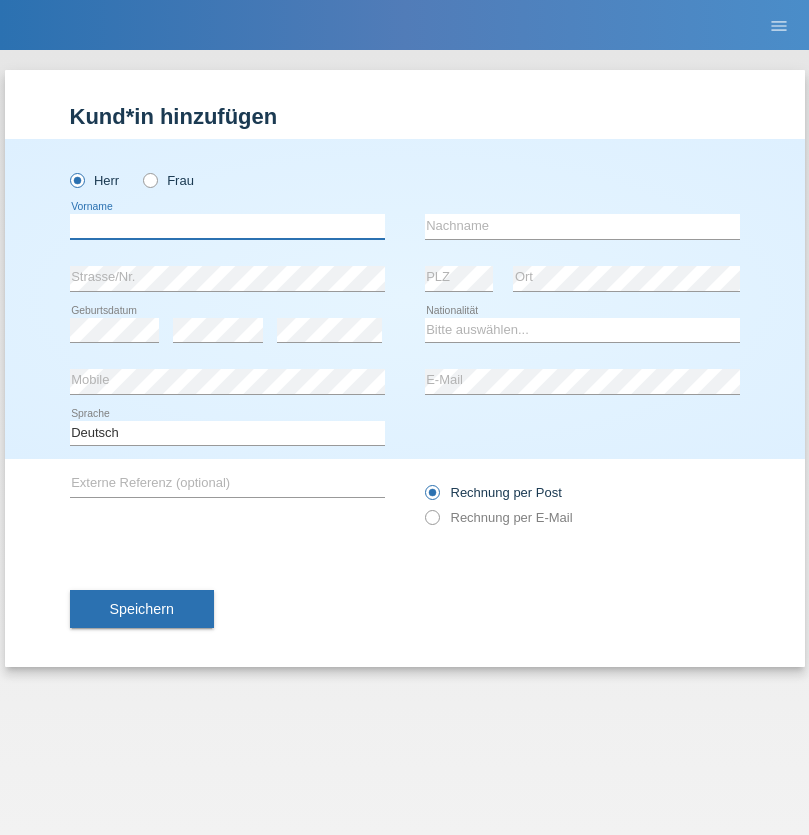 click at bounding box center (227, 226) 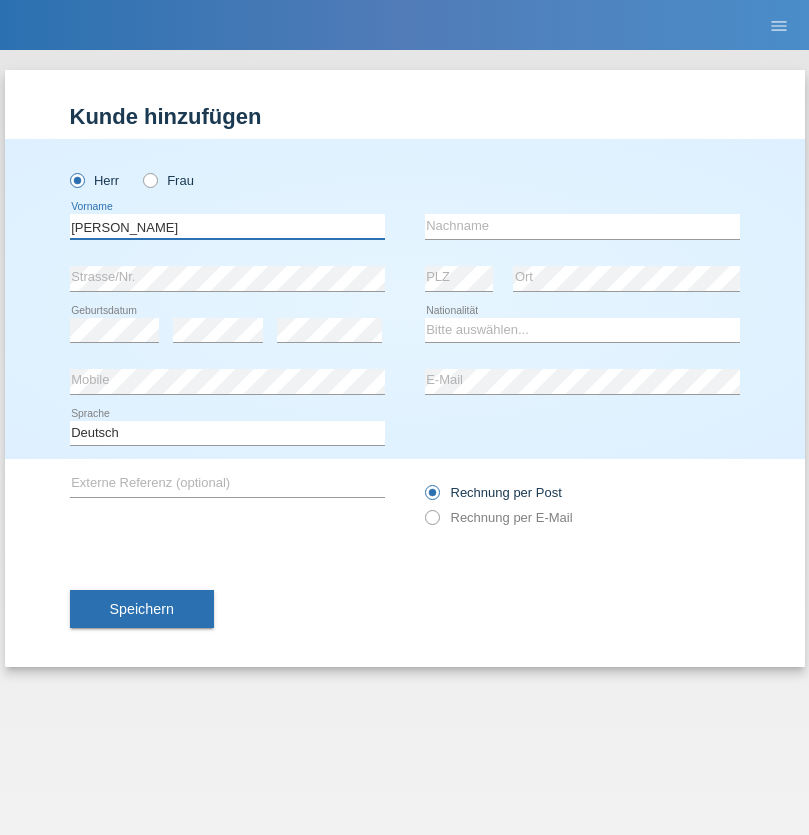 type on "Paolo" 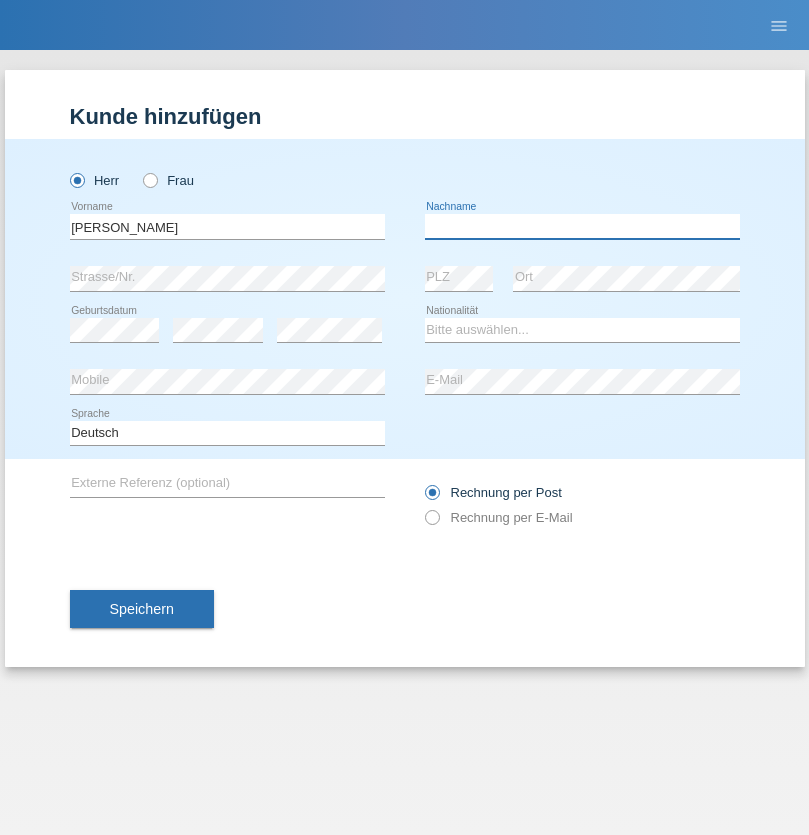 click at bounding box center (582, 226) 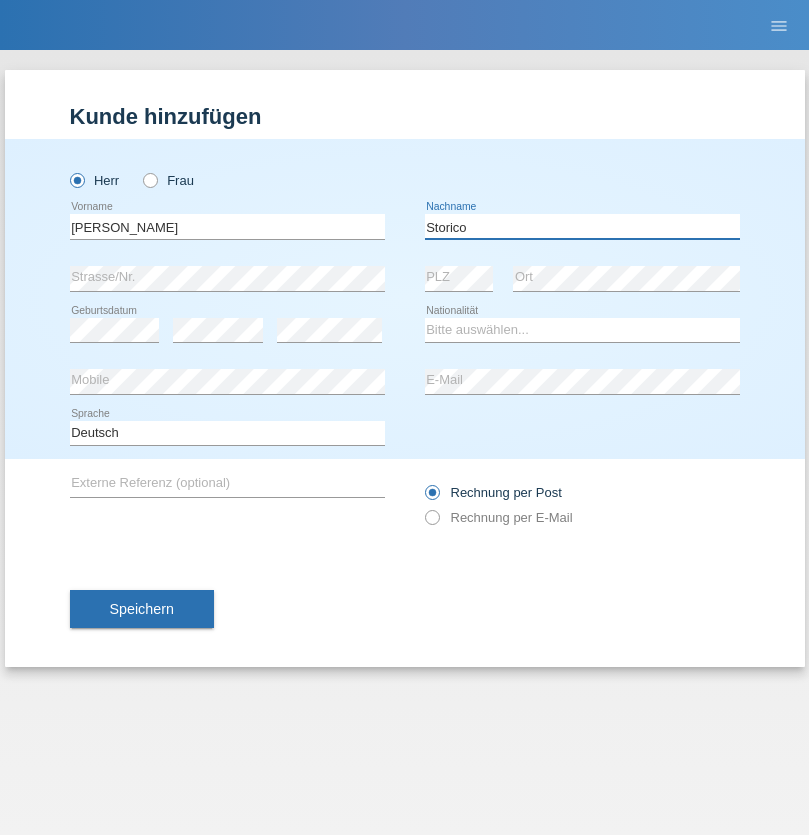 type on "Storico" 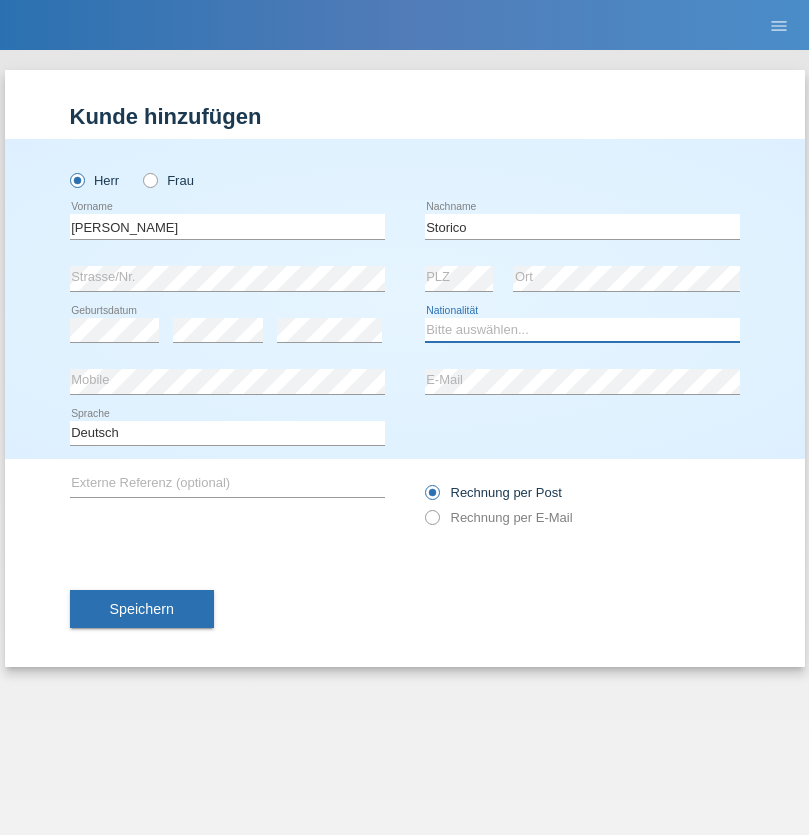 select on "IT" 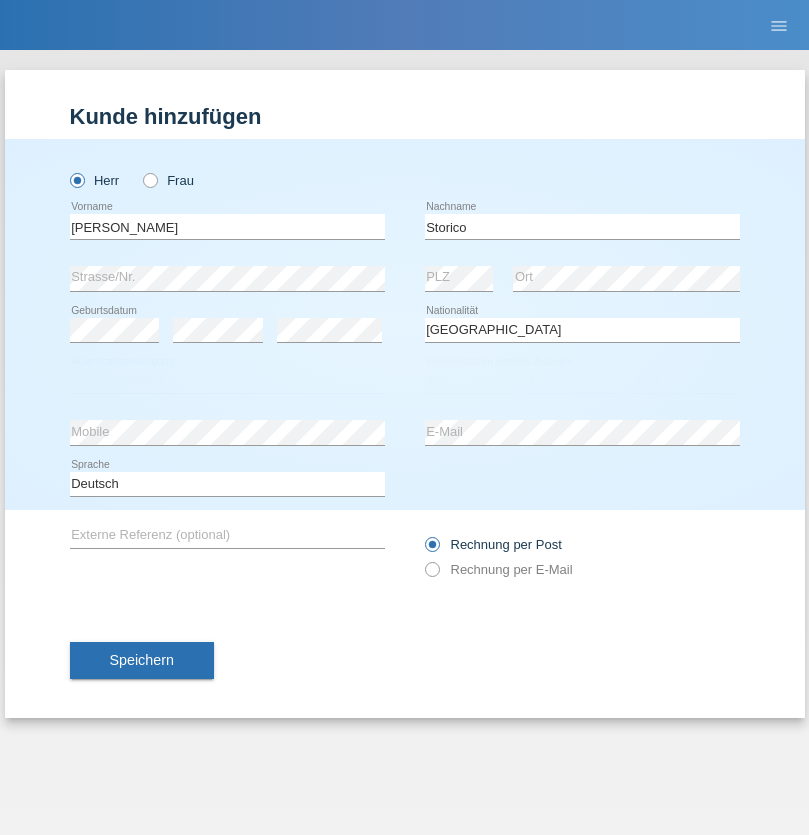 select on "C" 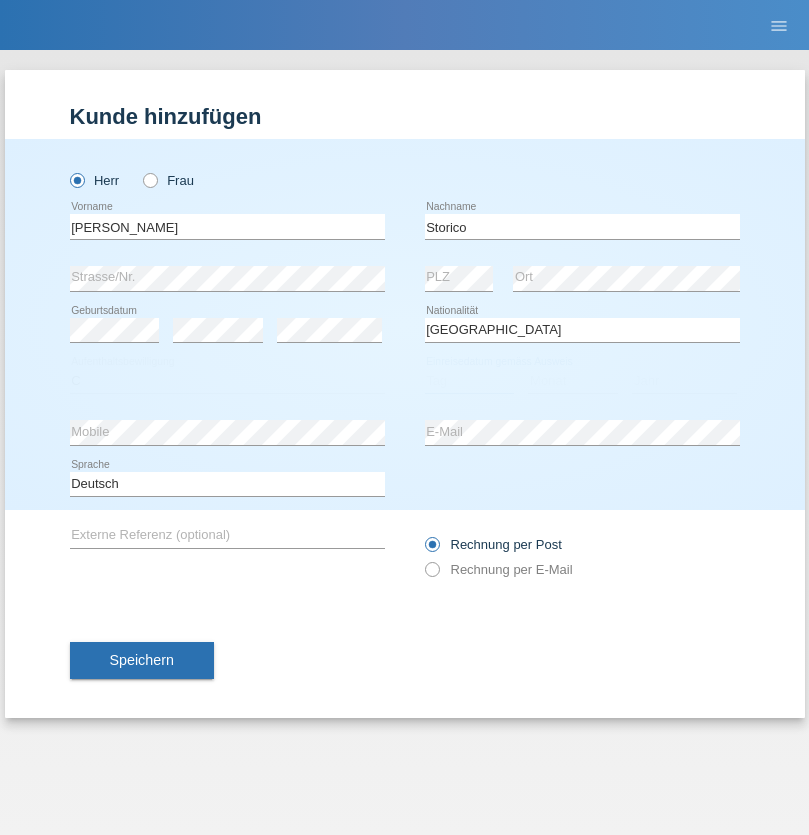 select on "20" 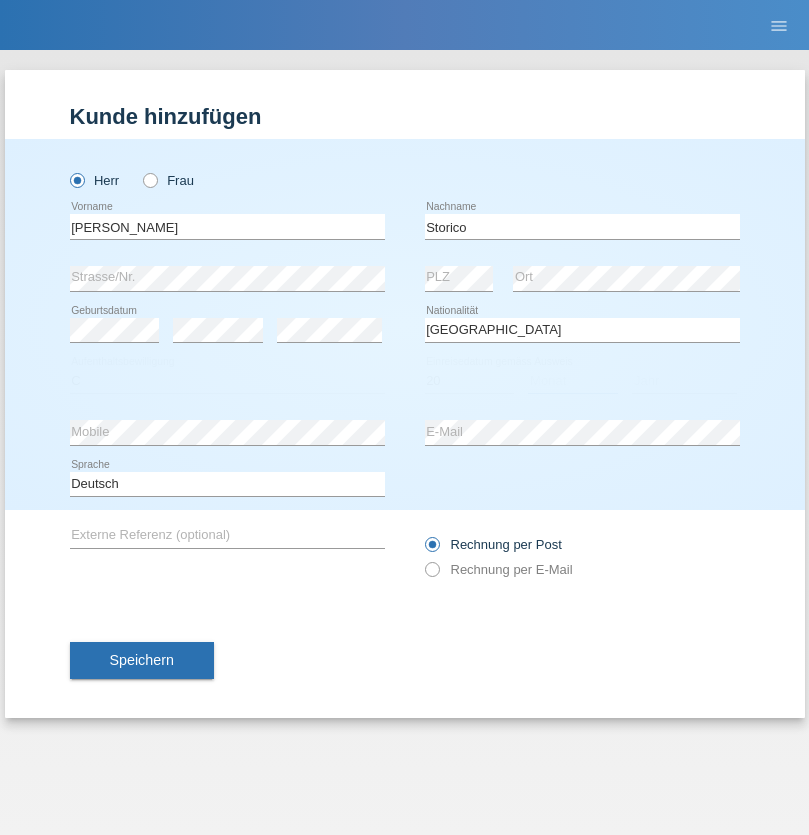 select on "07" 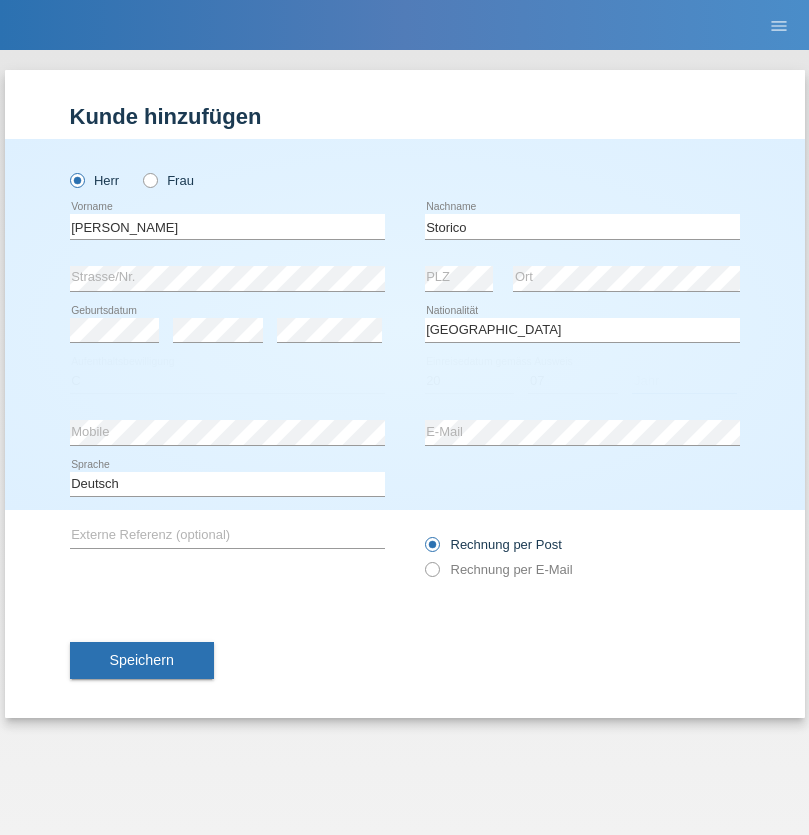 select on "2021" 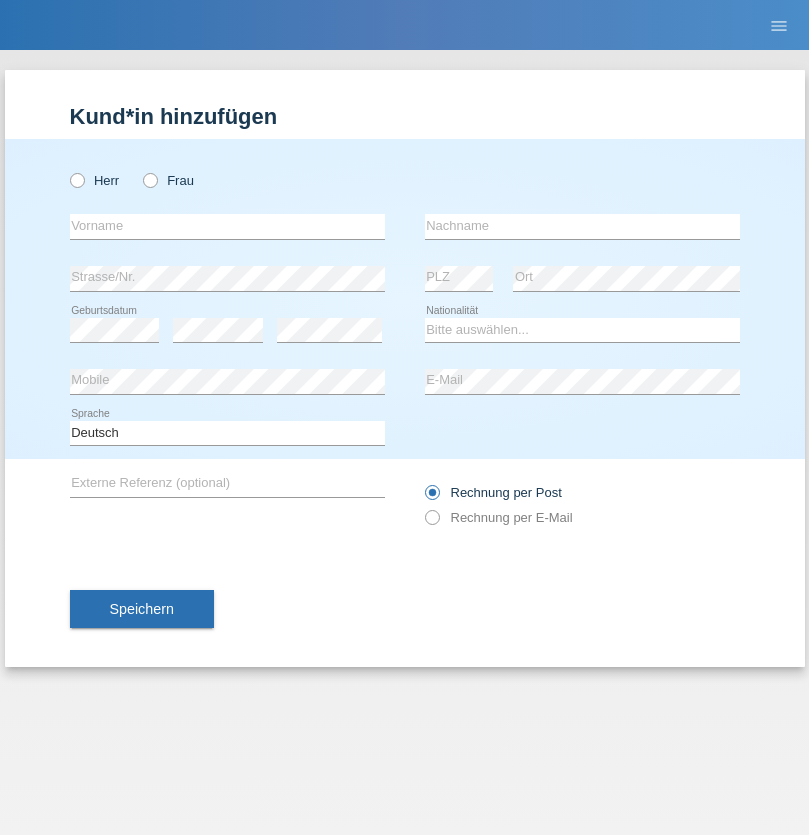 scroll, scrollTop: 0, scrollLeft: 0, axis: both 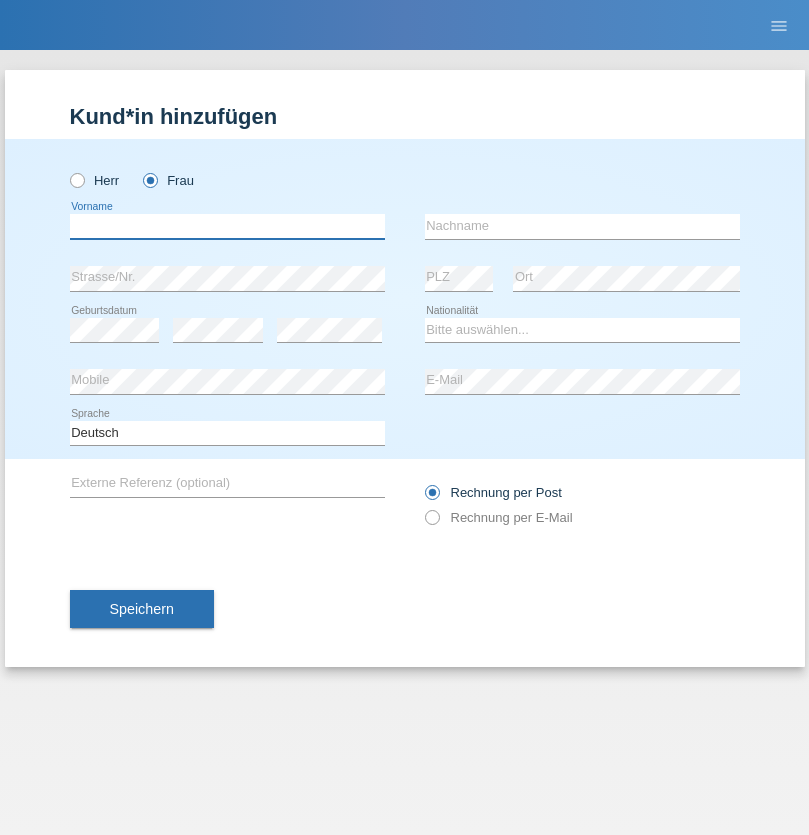 click at bounding box center (227, 226) 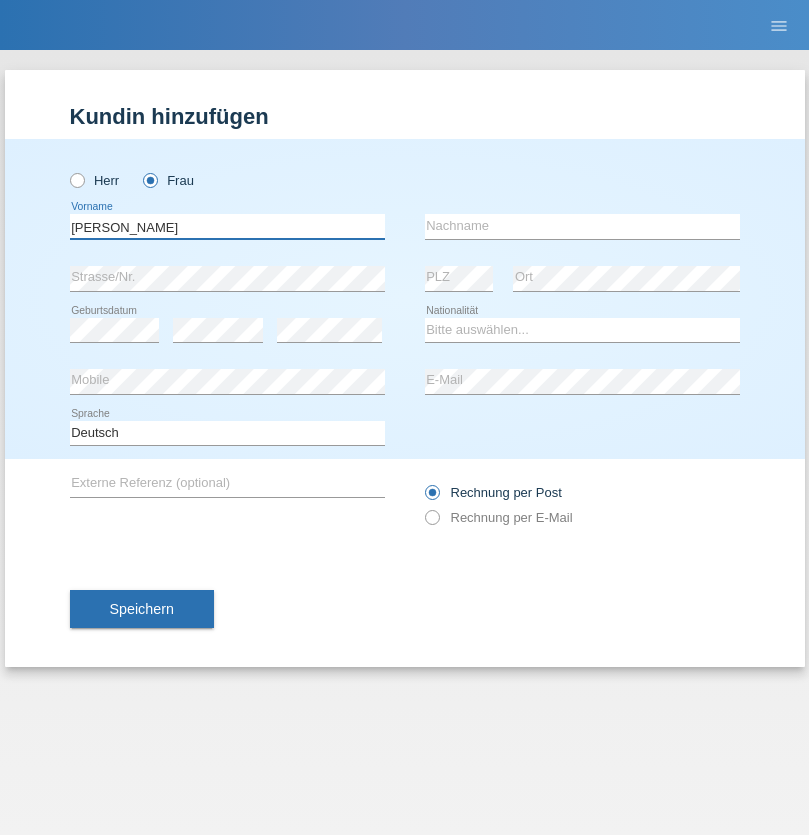 type on "[PERSON_NAME]" 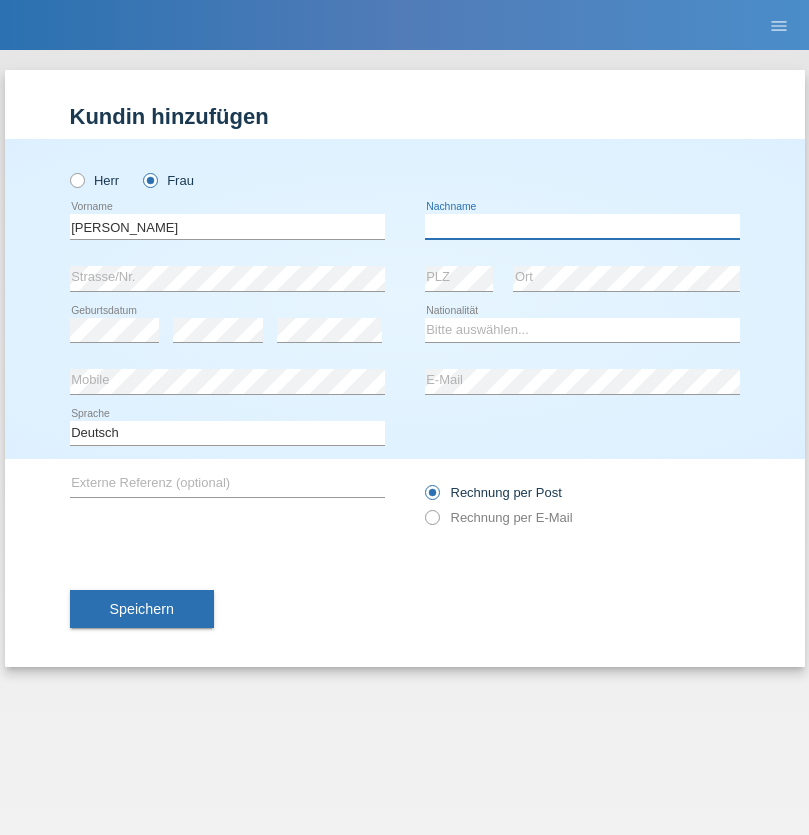 click at bounding box center (582, 226) 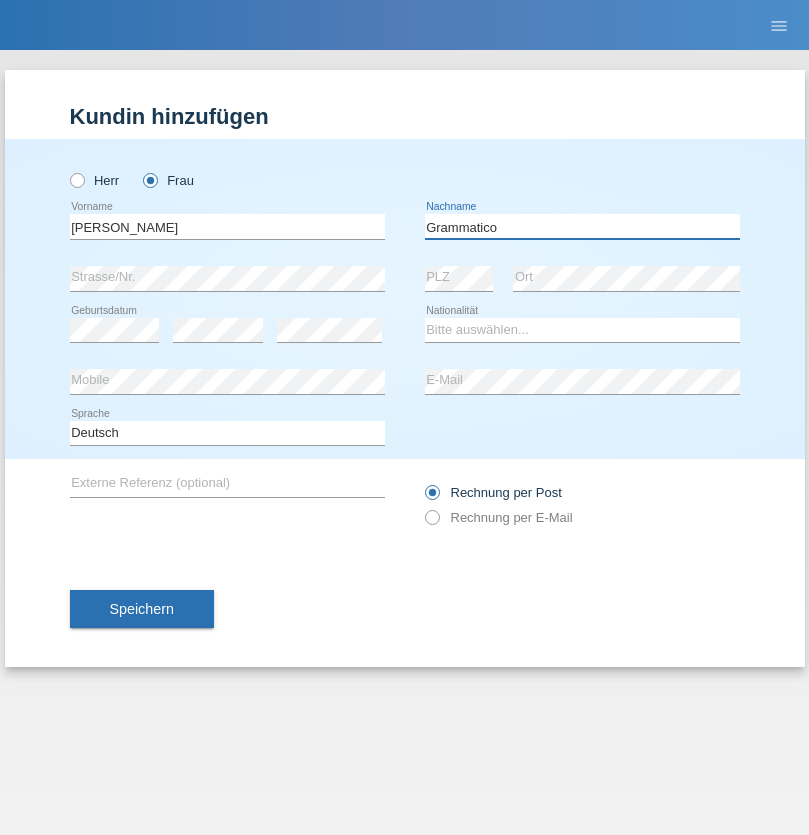 type on "Grammatico" 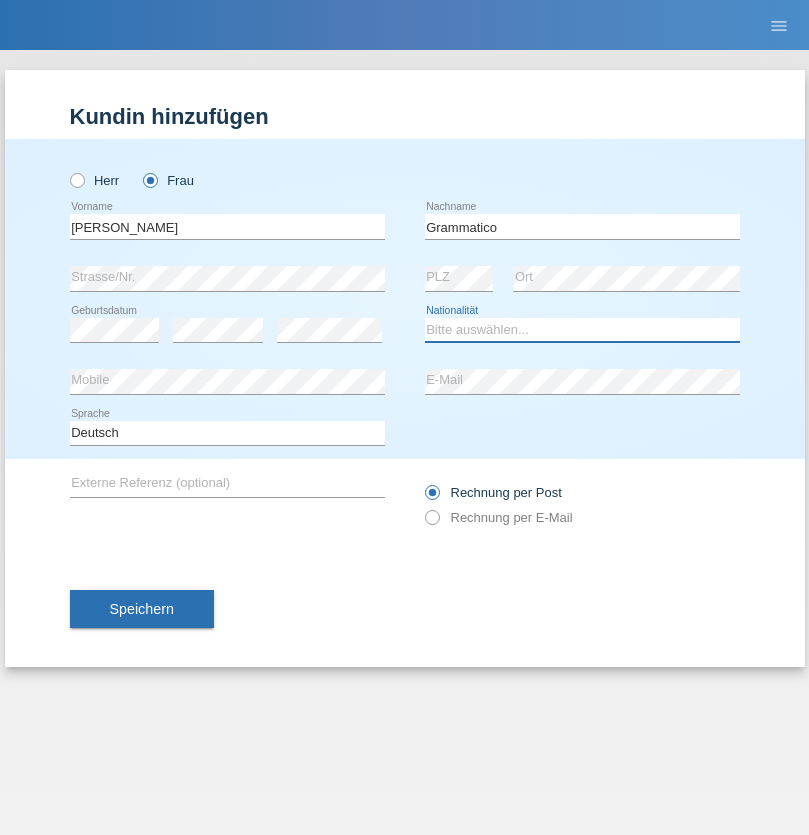 select on "CH" 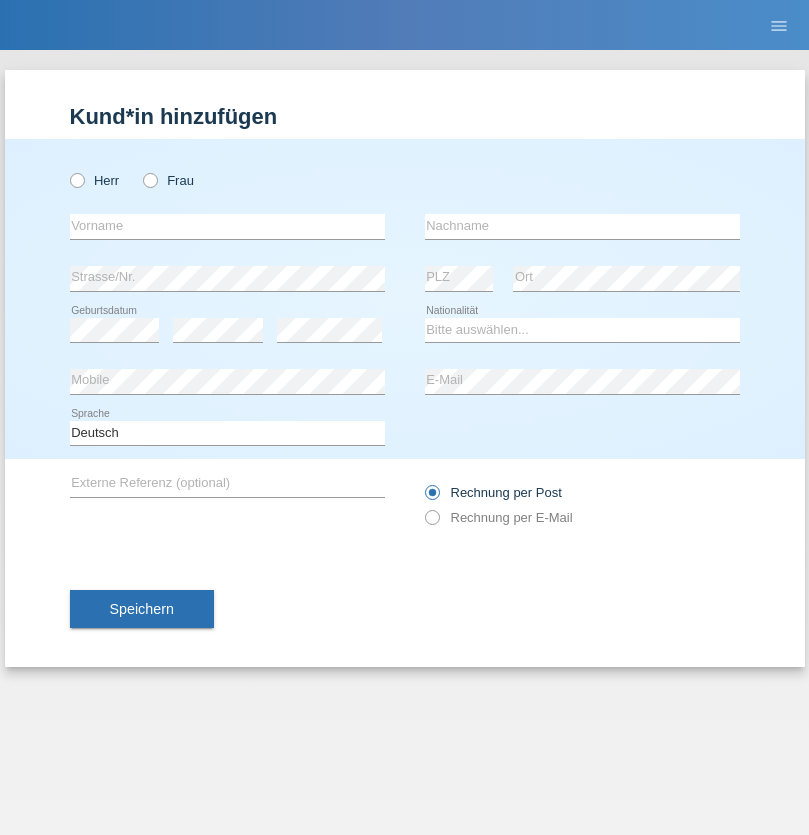 scroll, scrollTop: 0, scrollLeft: 0, axis: both 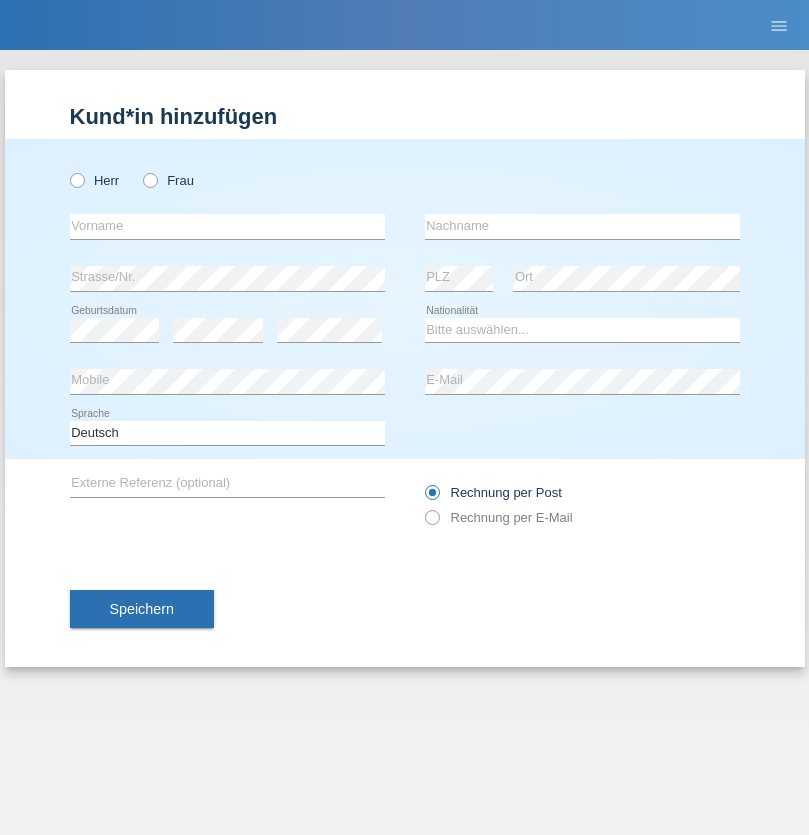 radio on "true" 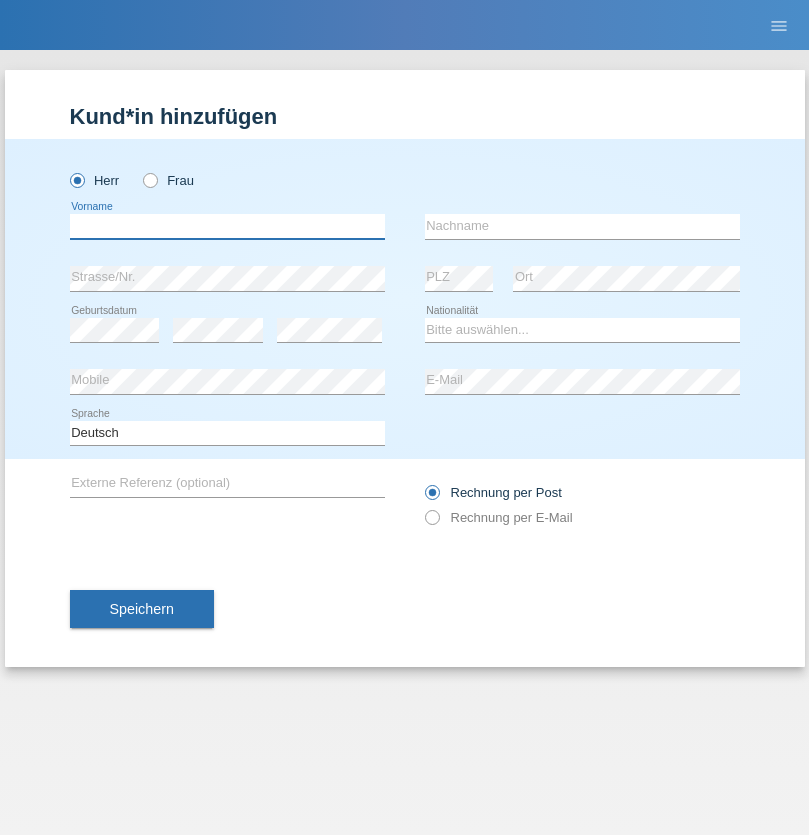 click at bounding box center (227, 226) 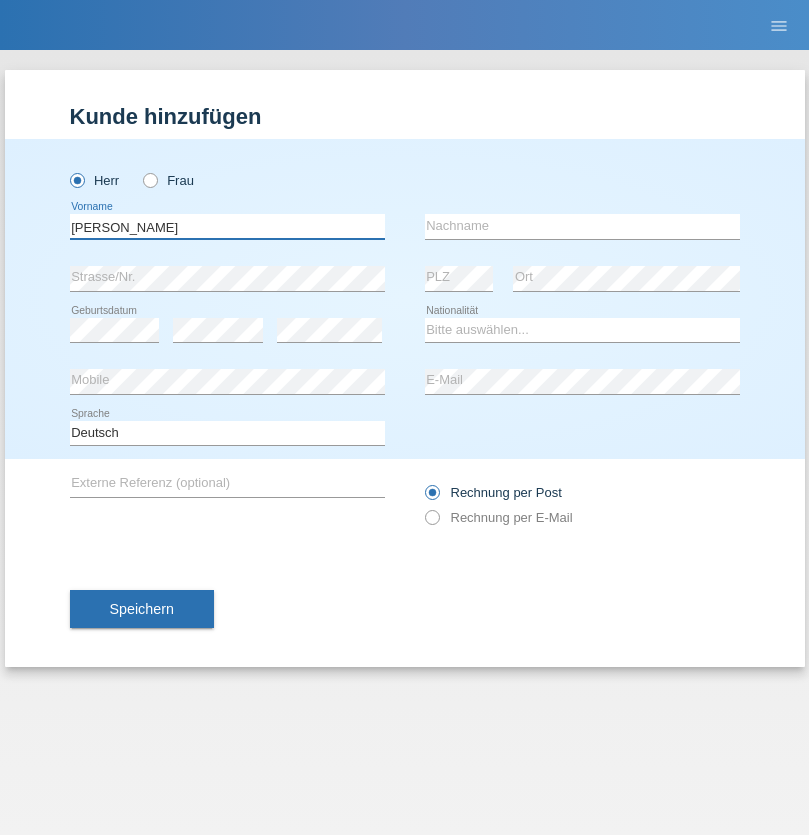 type on "Ivo" 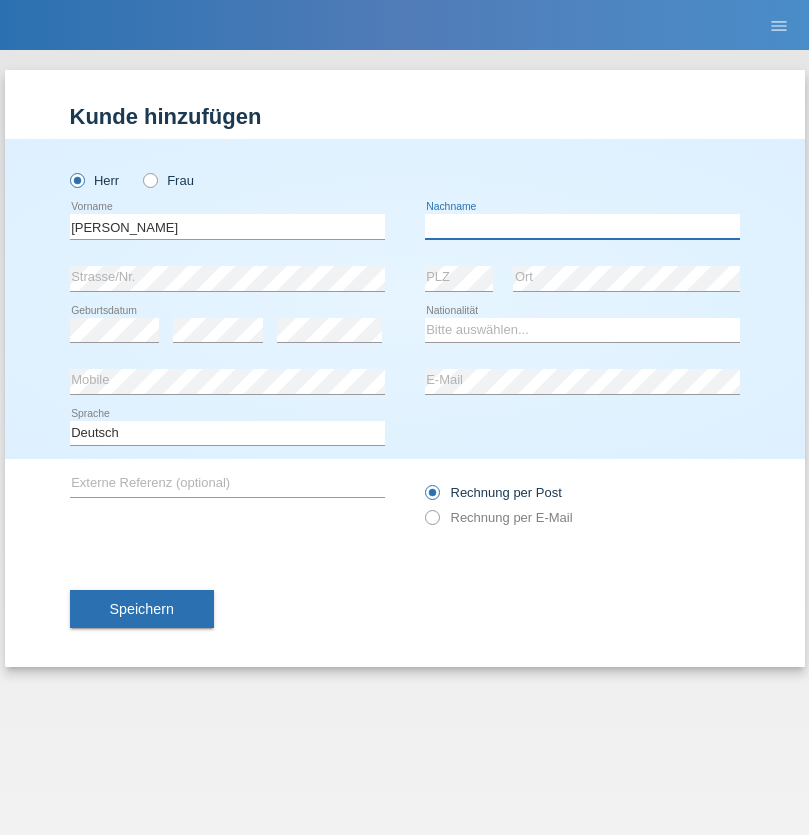 click at bounding box center [582, 226] 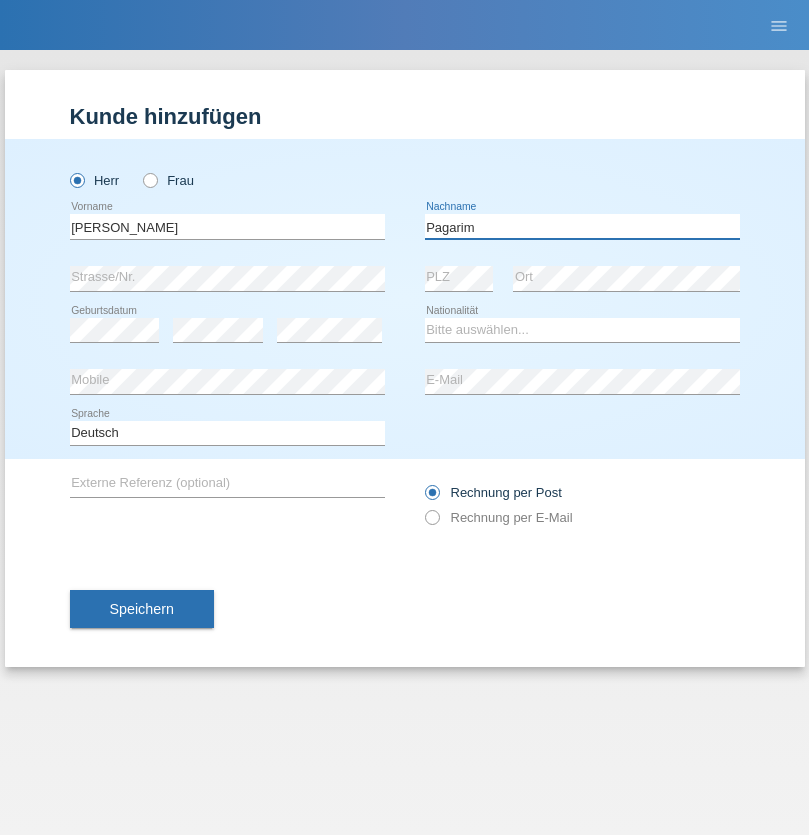 type on "Pagarim" 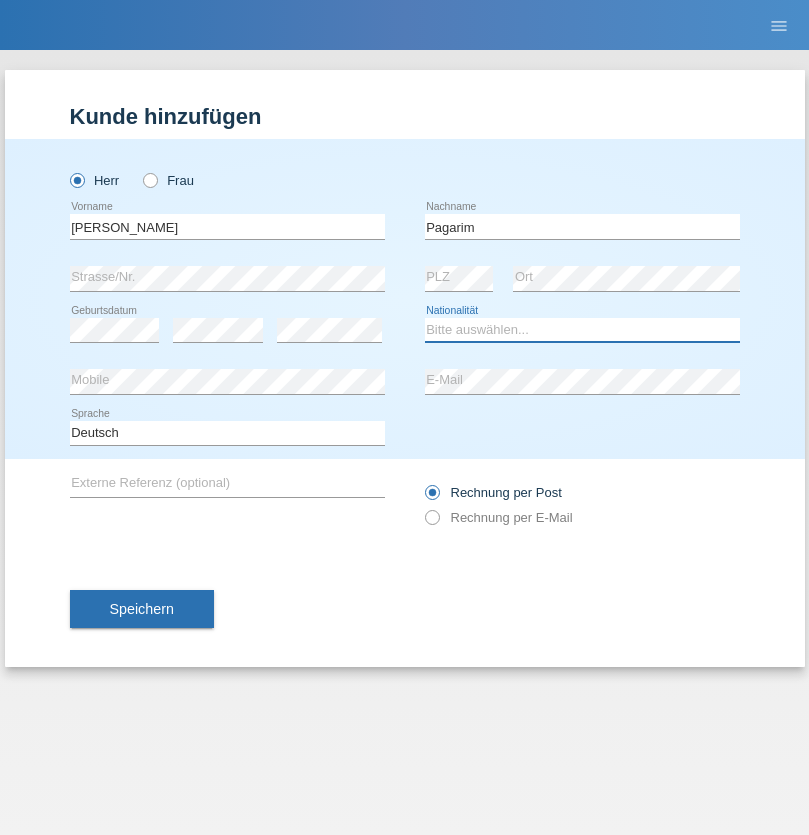 select on "CH" 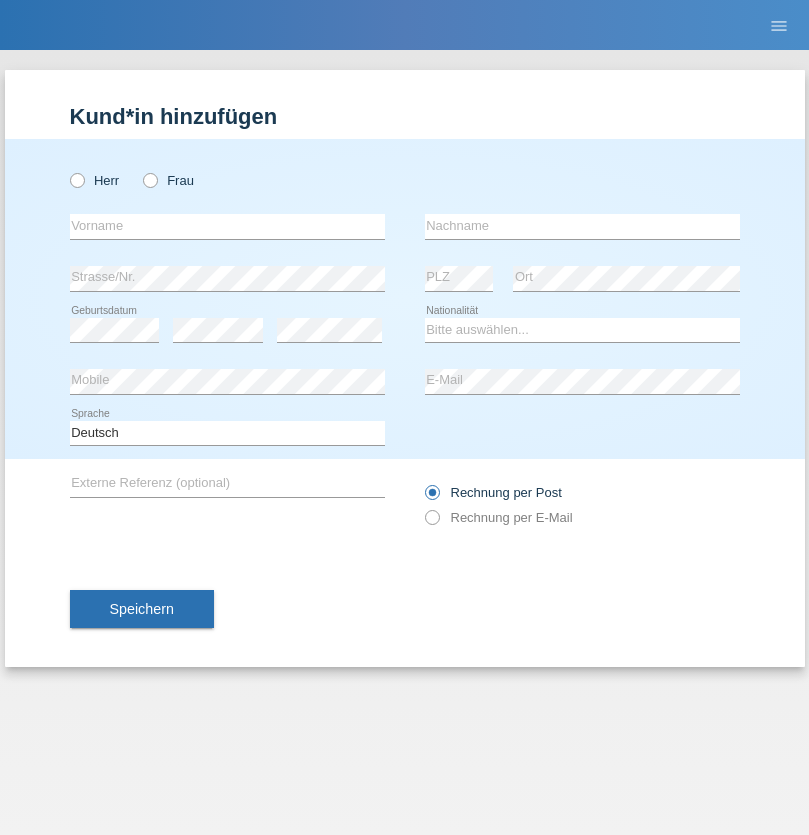scroll, scrollTop: 0, scrollLeft: 0, axis: both 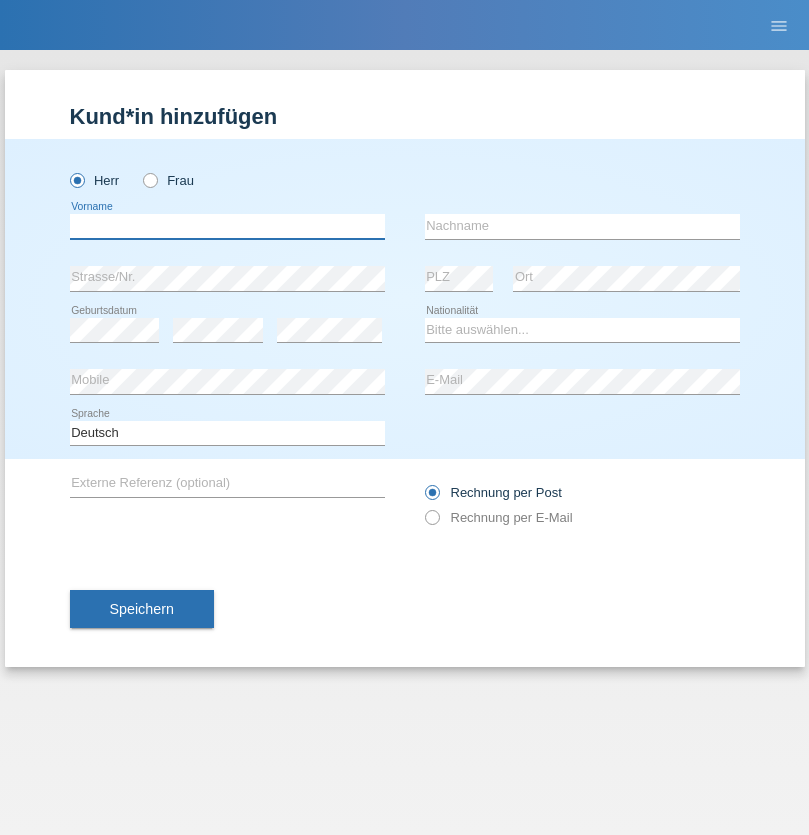 click at bounding box center [227, 226] 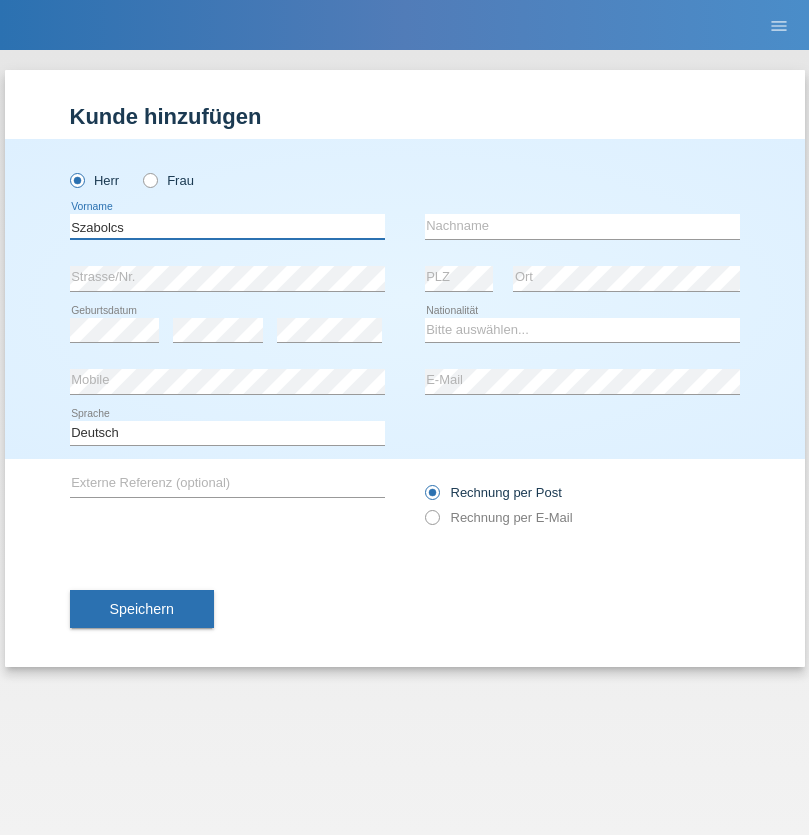 type on "Szabolcs" 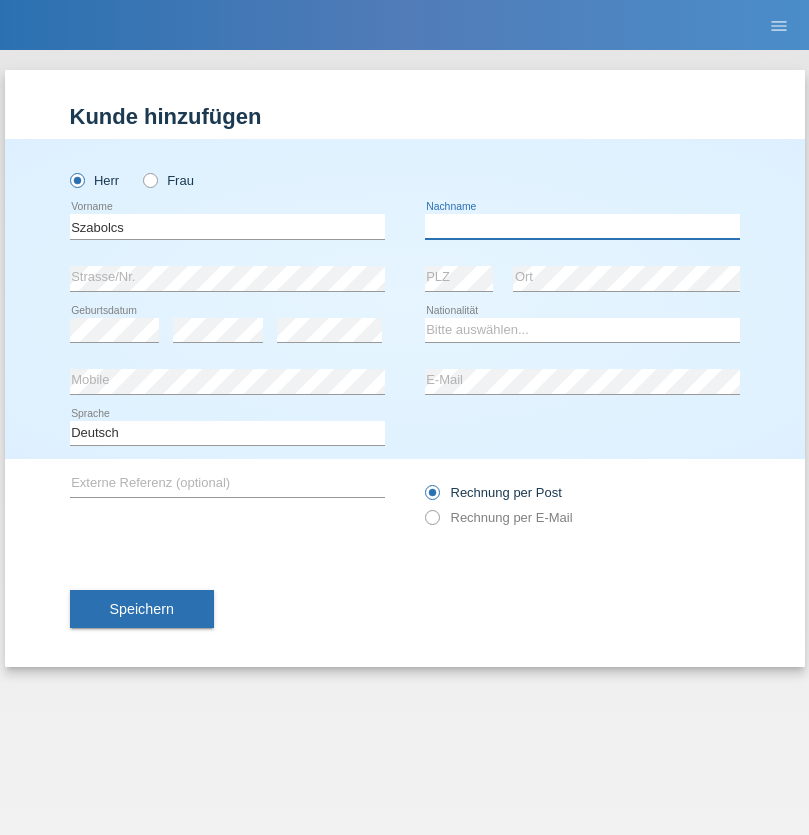 click at bounding box center [582, 226] 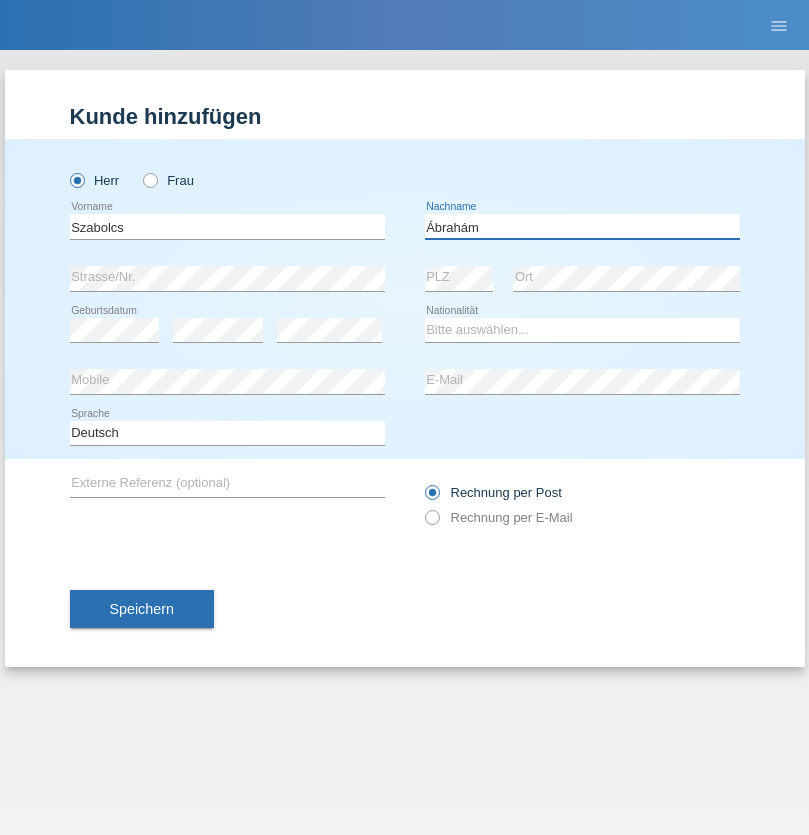 type on "Ábrahám" 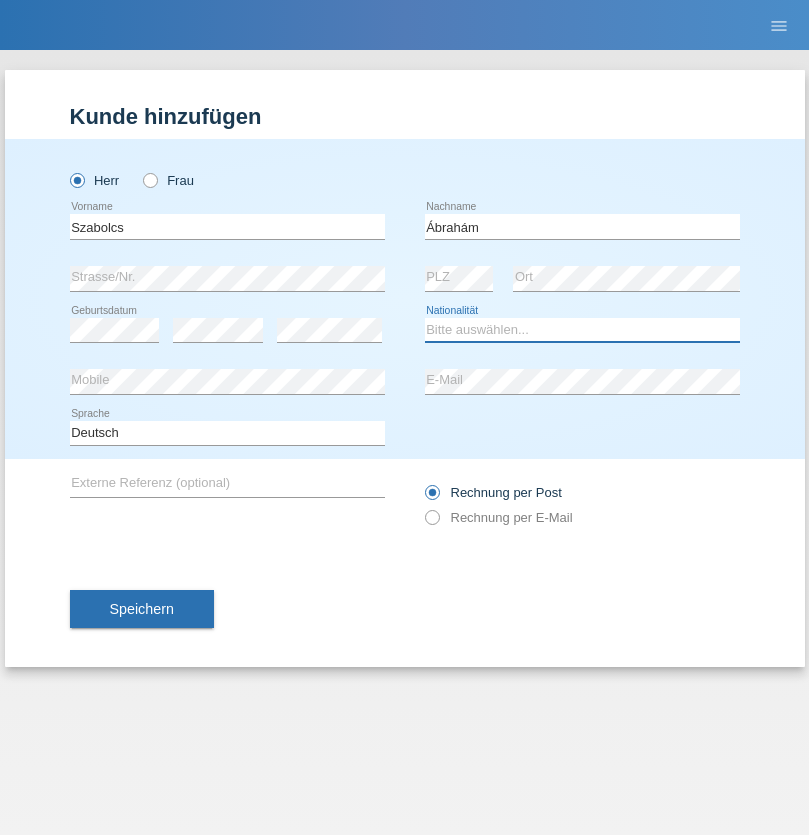 select on "HU" 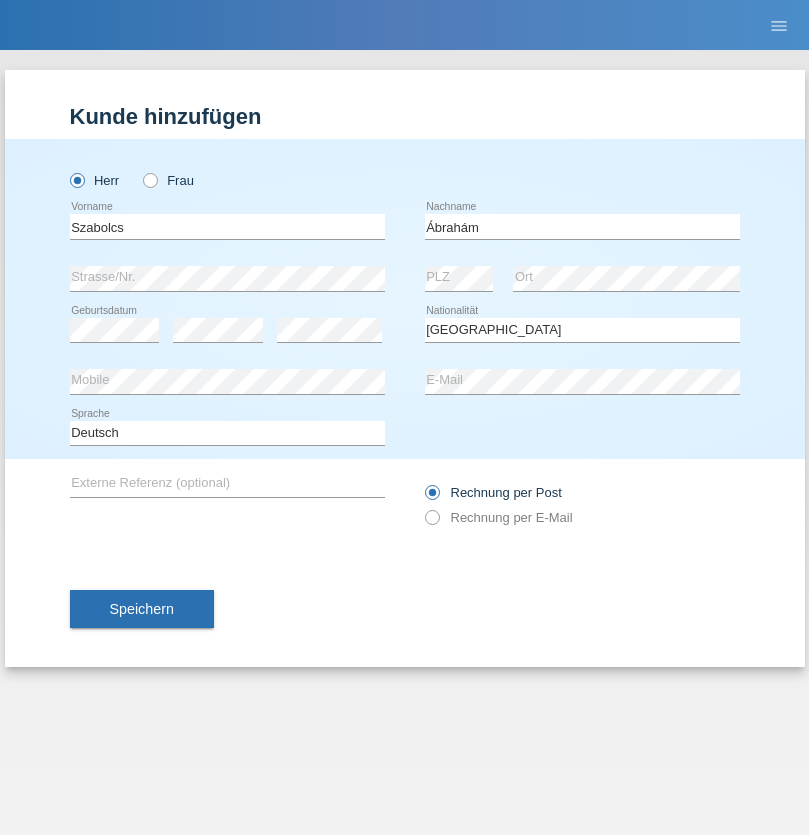 select on "C" 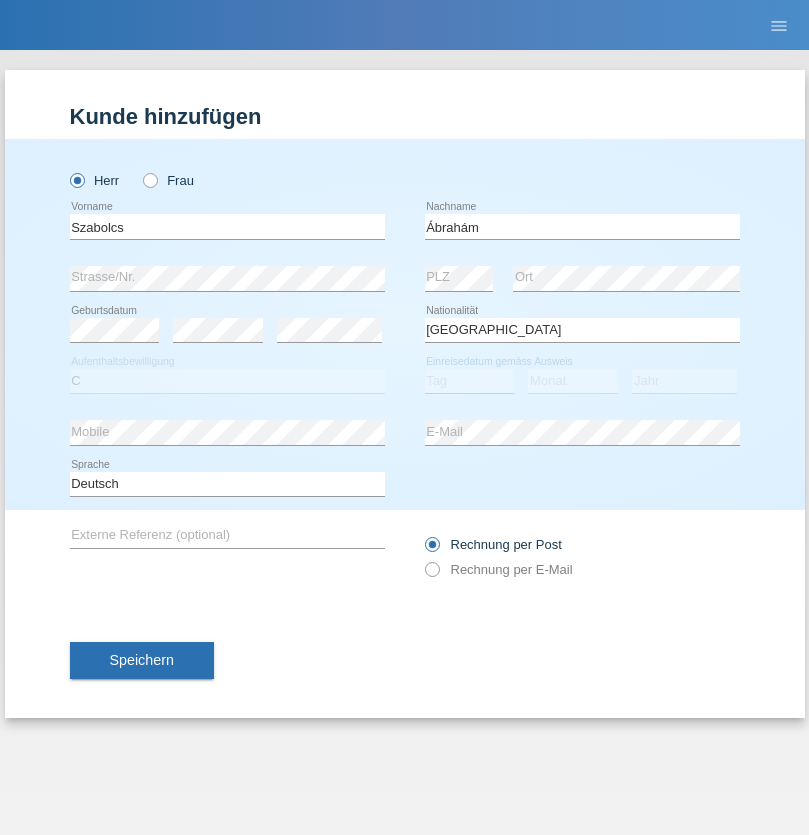 select on "09" 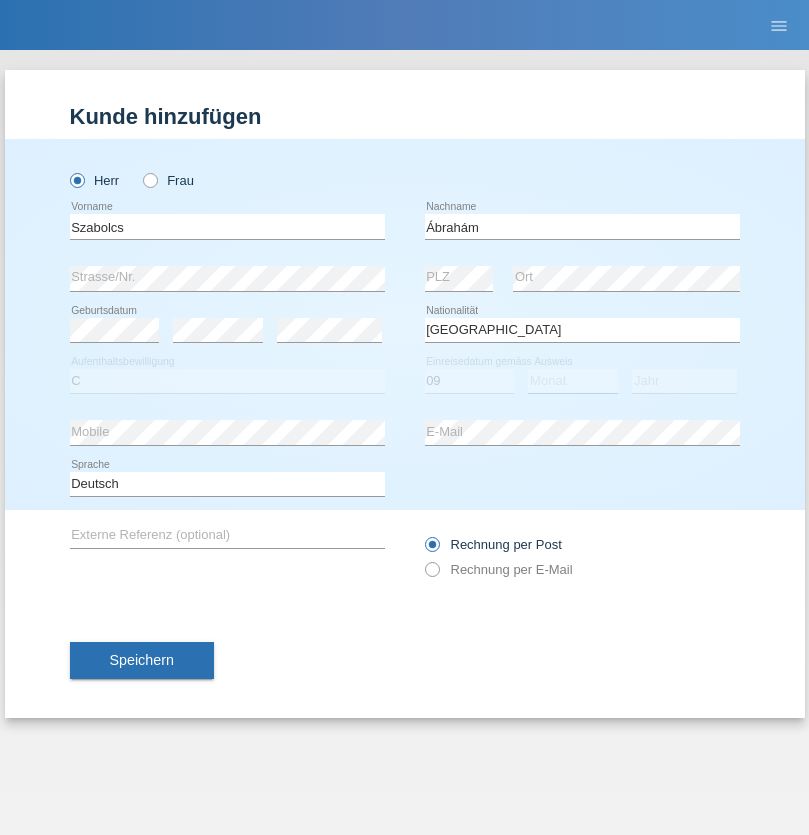 select on "12" 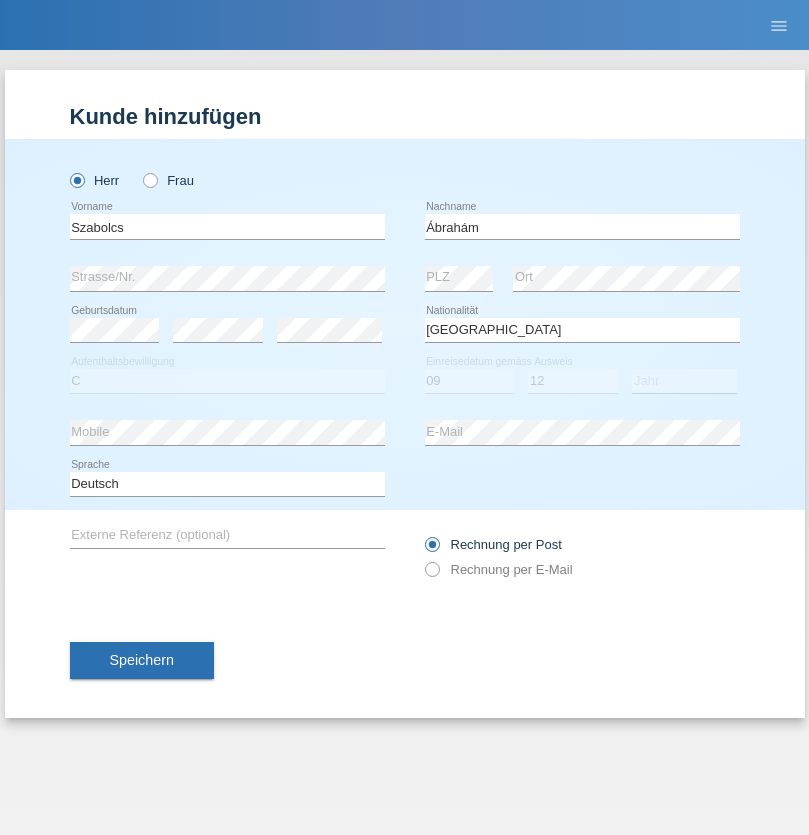 select on "2021" 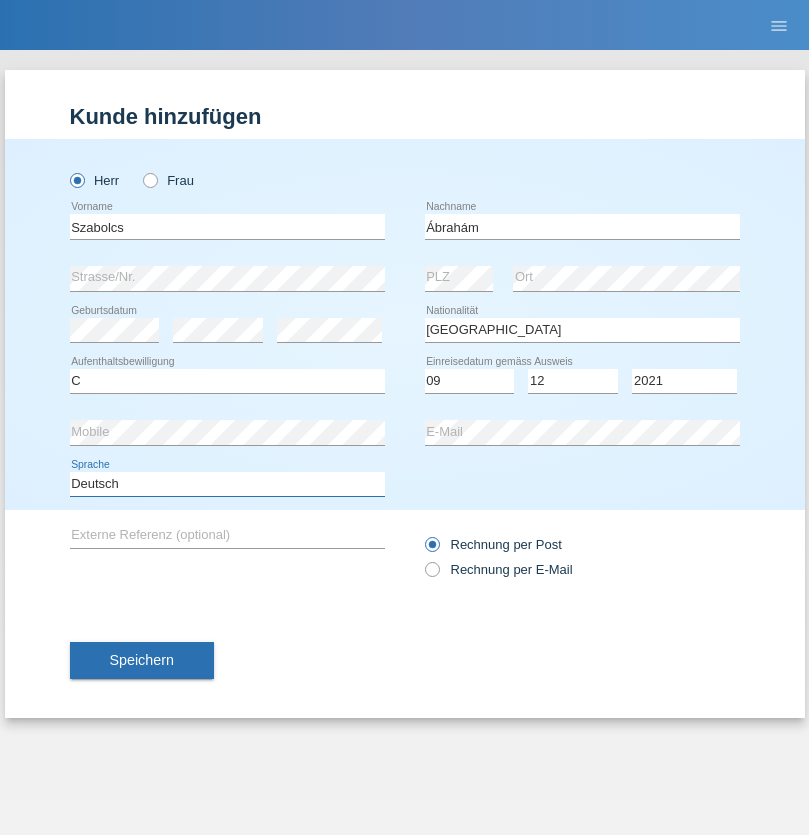 select on "en" 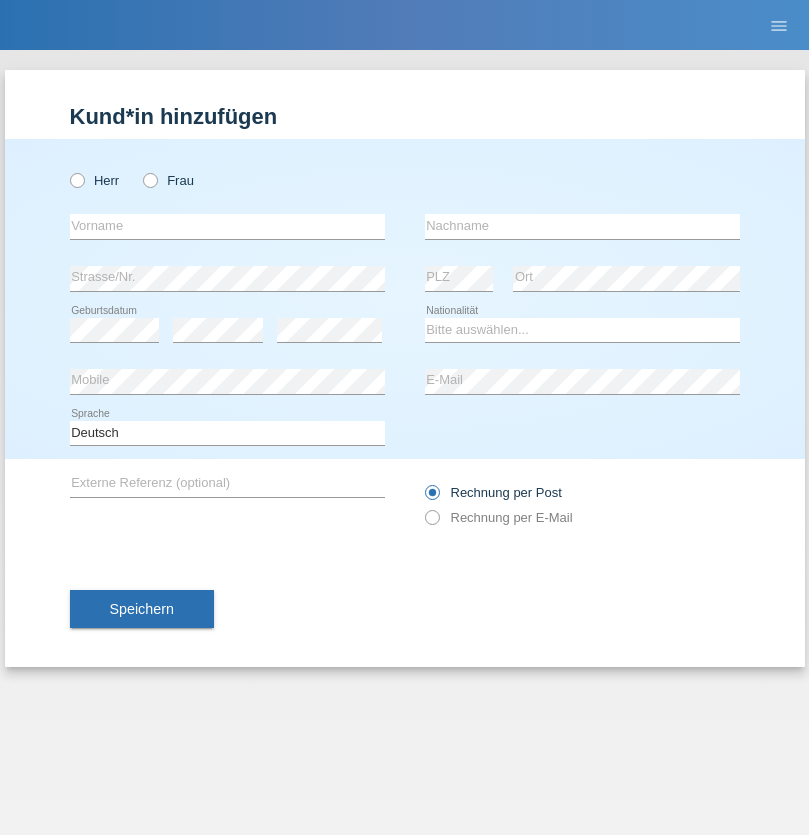 scroll, scrollTop: 0, scrollLeft: 0, axis: both 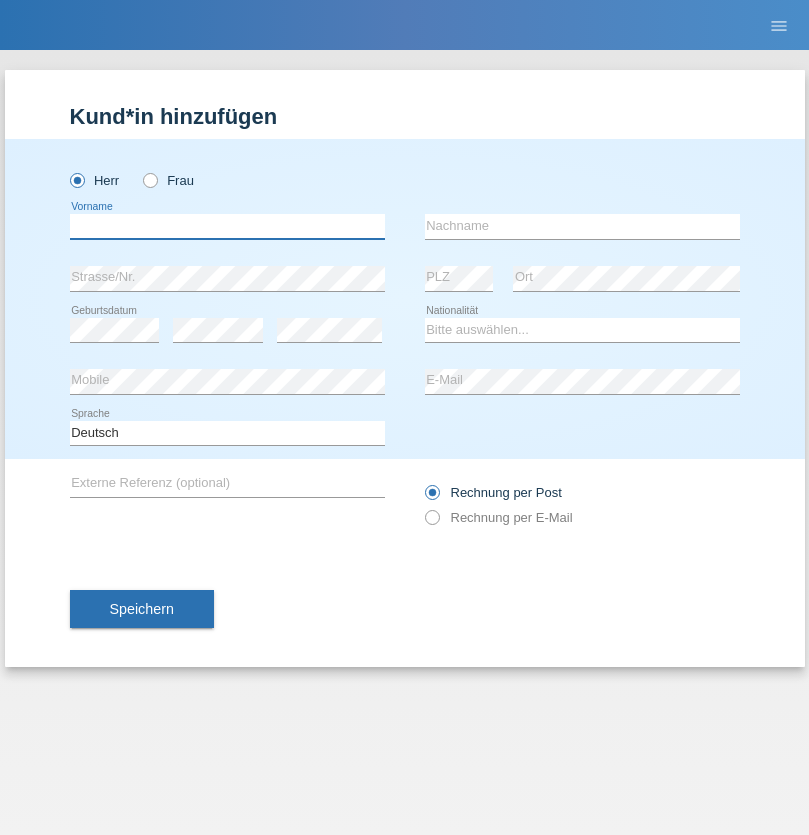 click at bounding box center [227, 226] 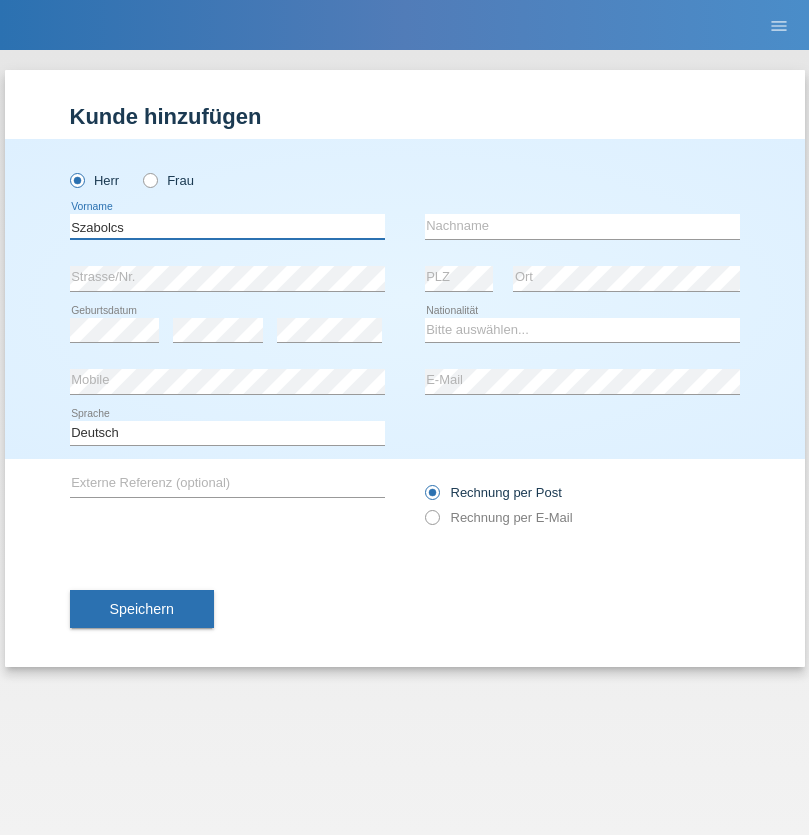 type on "Szabolcs" 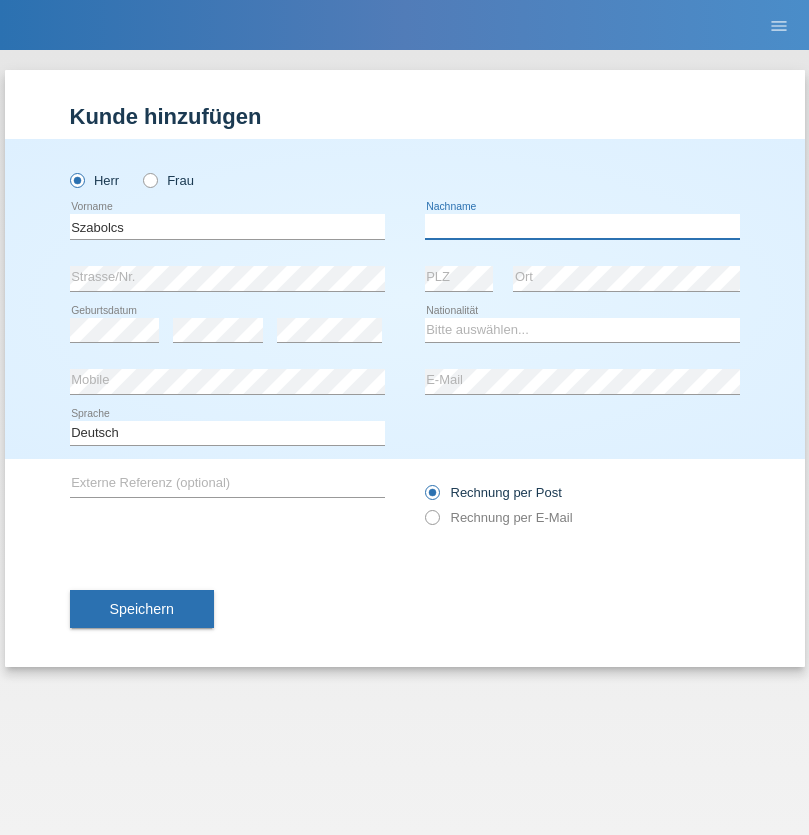 click at bounding box center [582, 226] 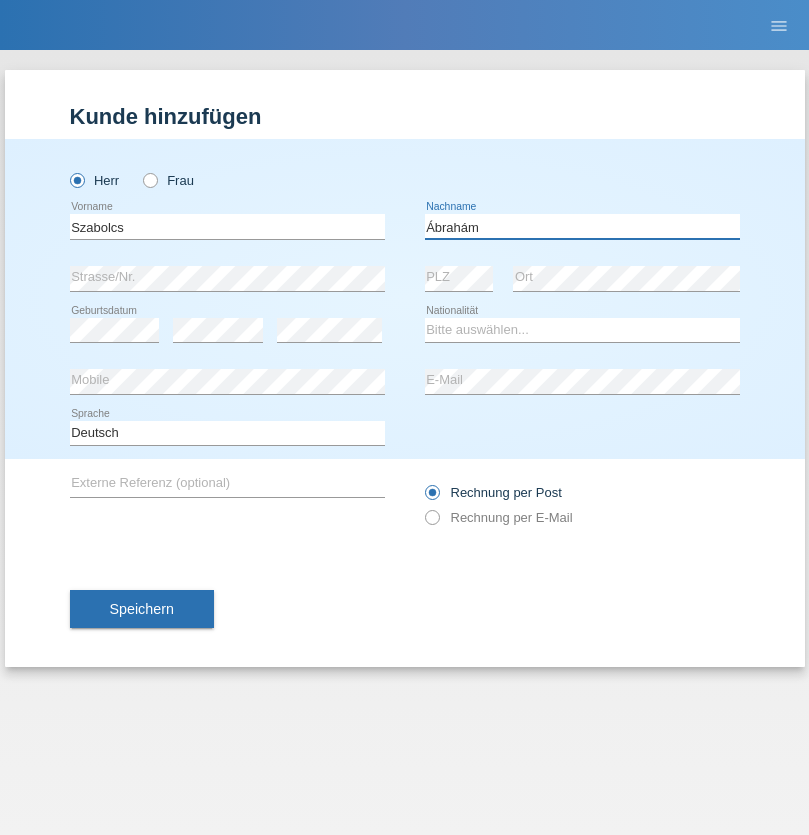 type on "Ábrahám" 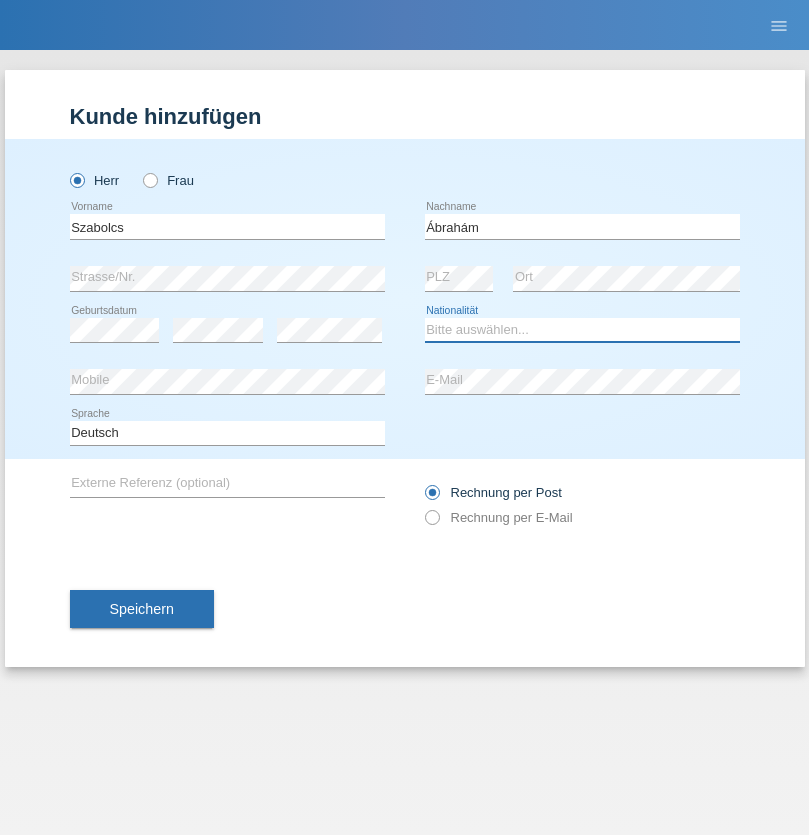 select on "HU" 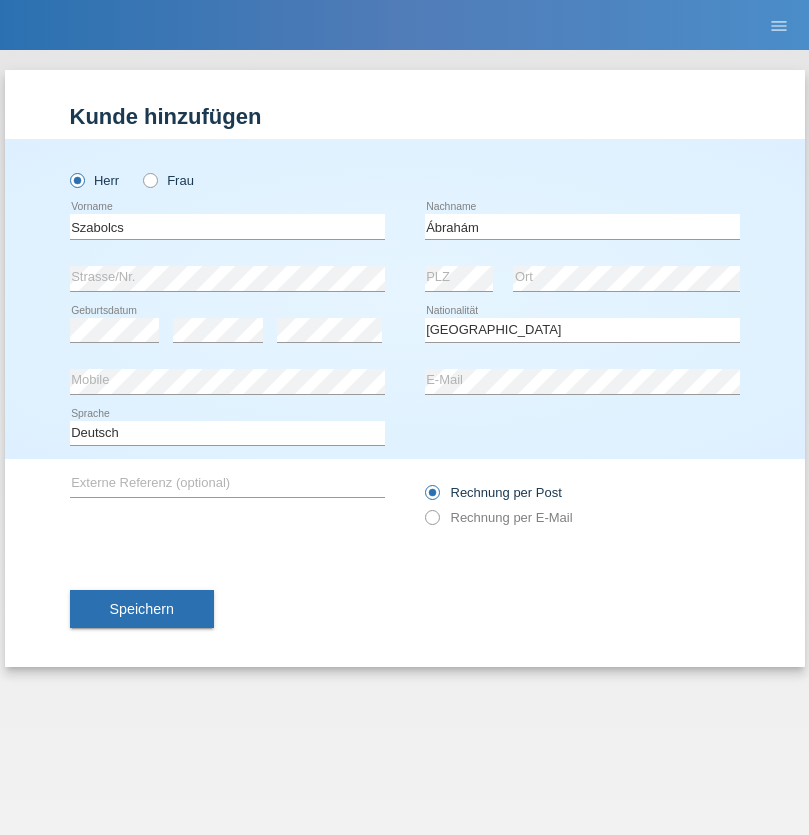 select on "C" 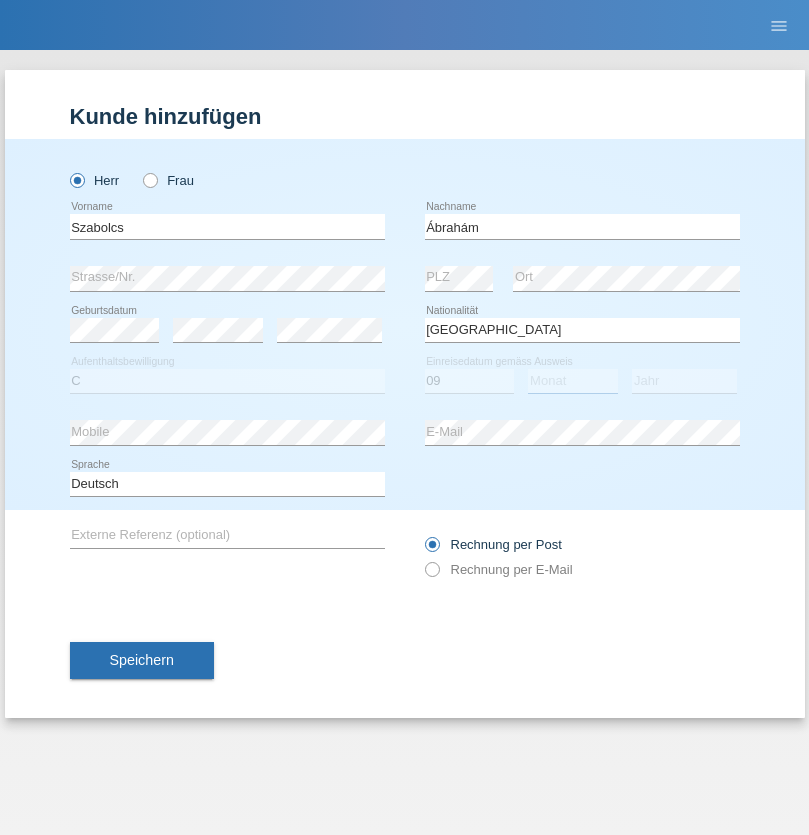 select on "12" 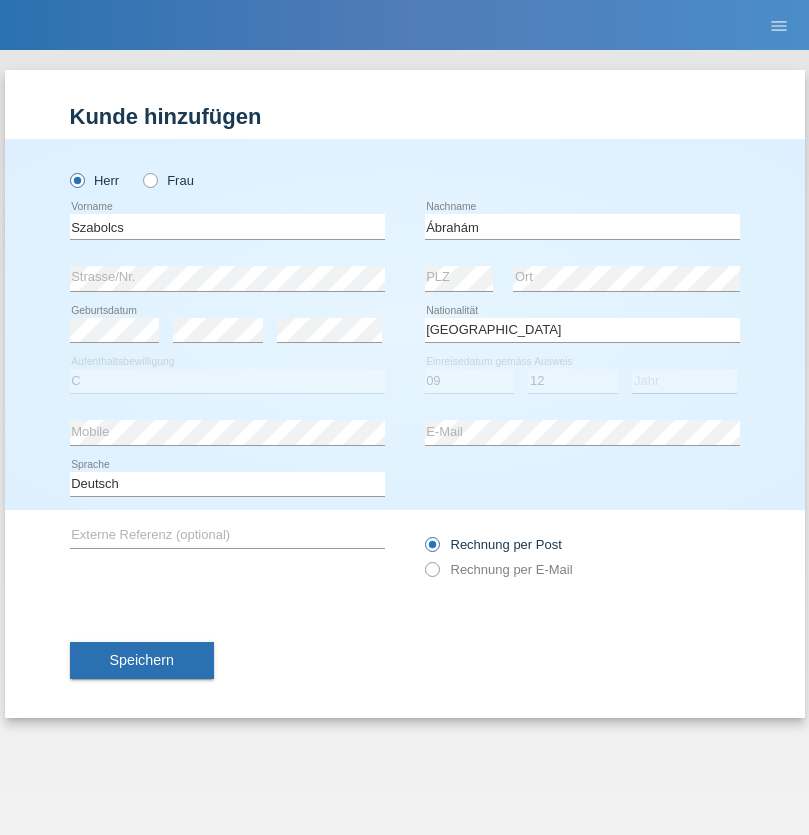 select on "2021" 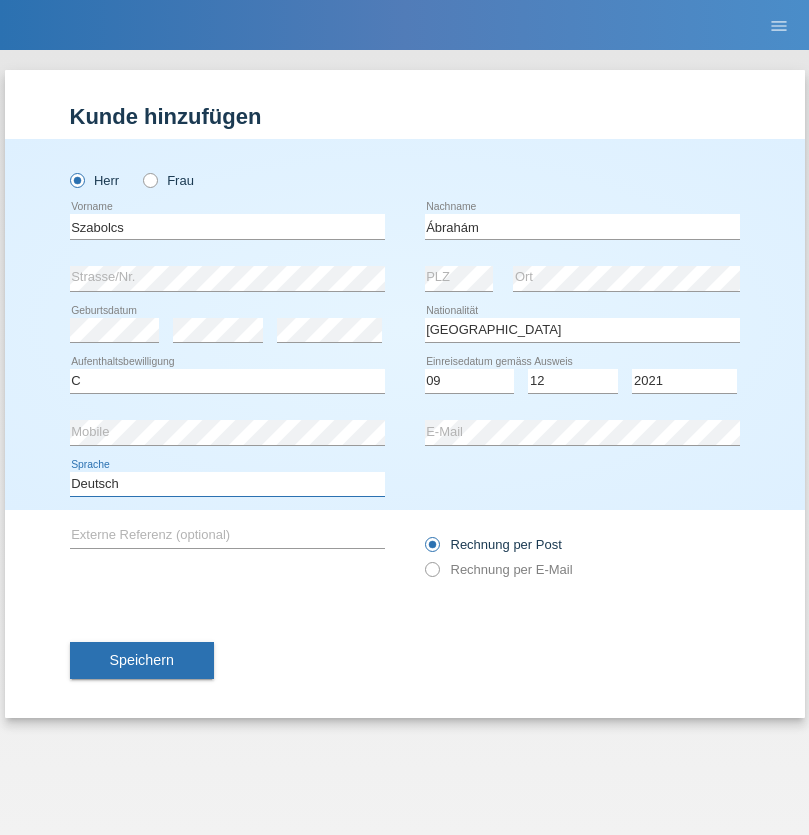 select on "en" 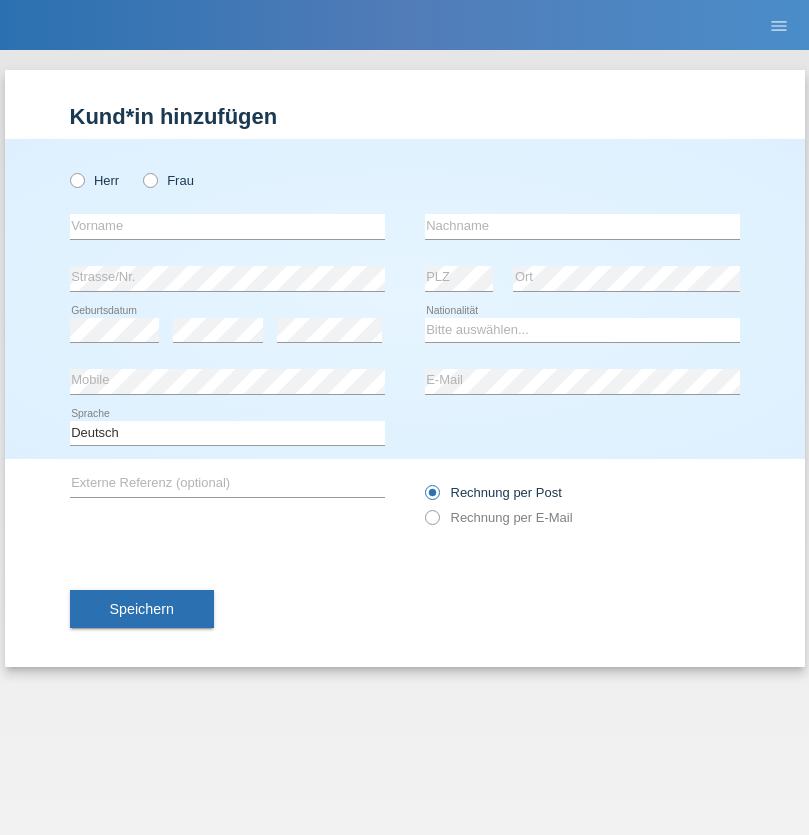 scroll, scrollTop: 0, scrollLeft: 0, axis: both 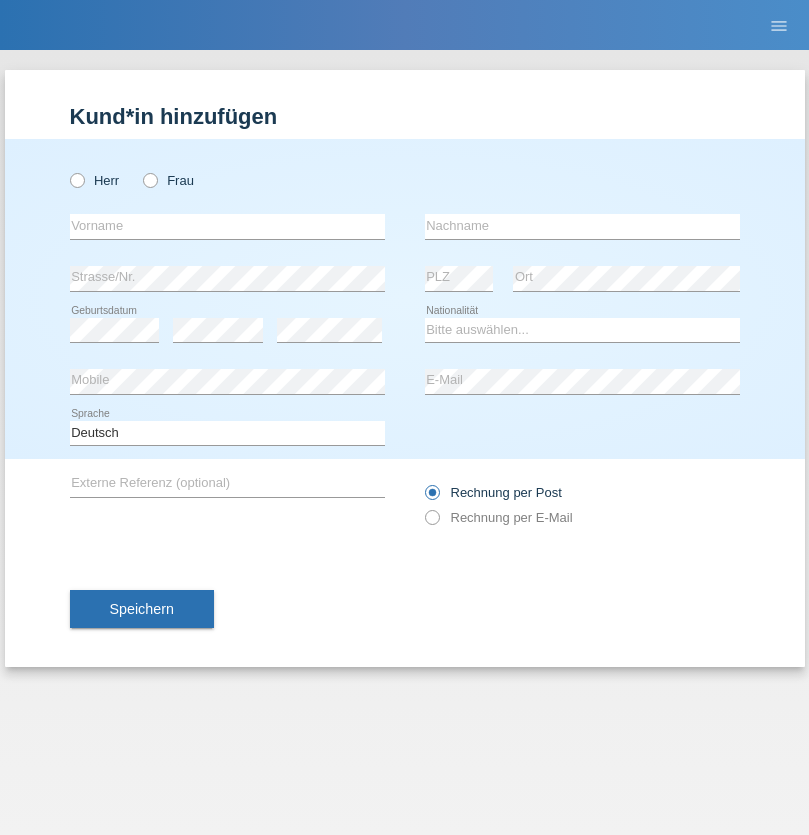 radio on "true" 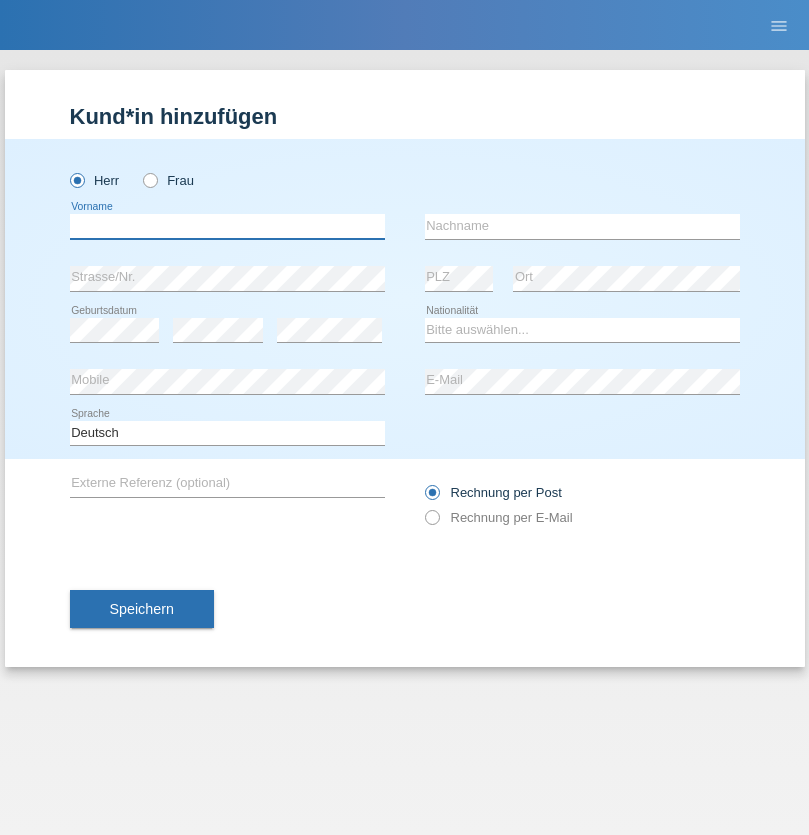 click at bounding box center [227, 226] 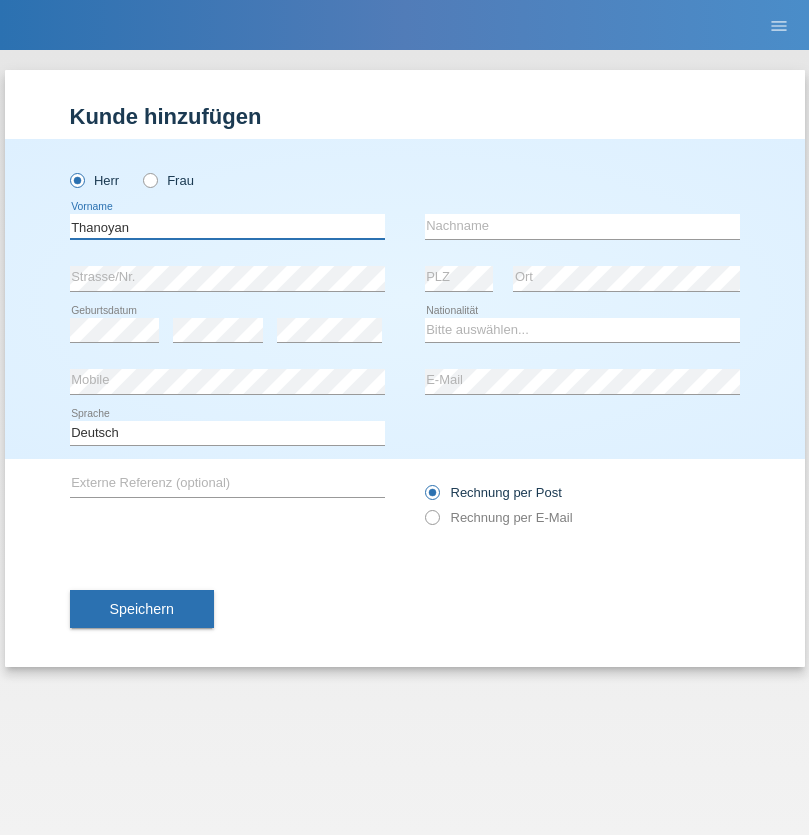 type on "Thanoyan" 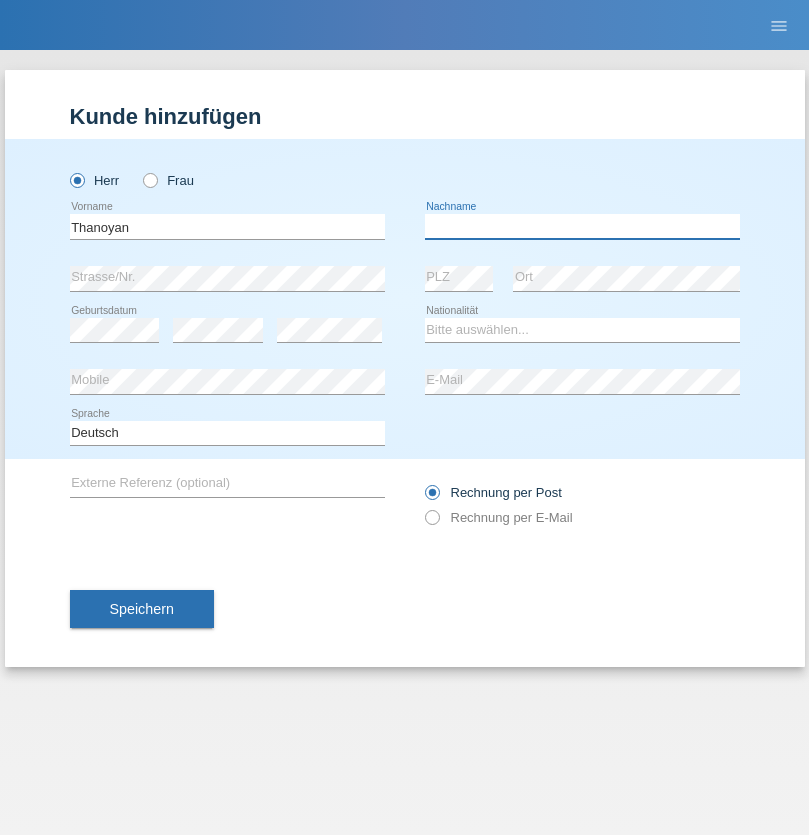 click at bounding box center [582, 226] 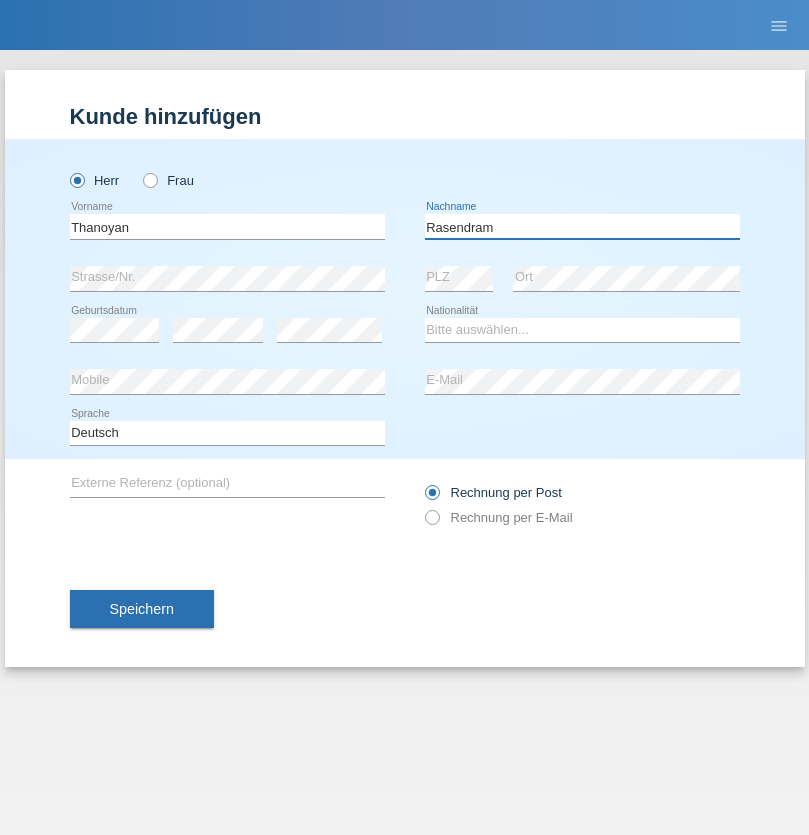 type on "Rasendram" 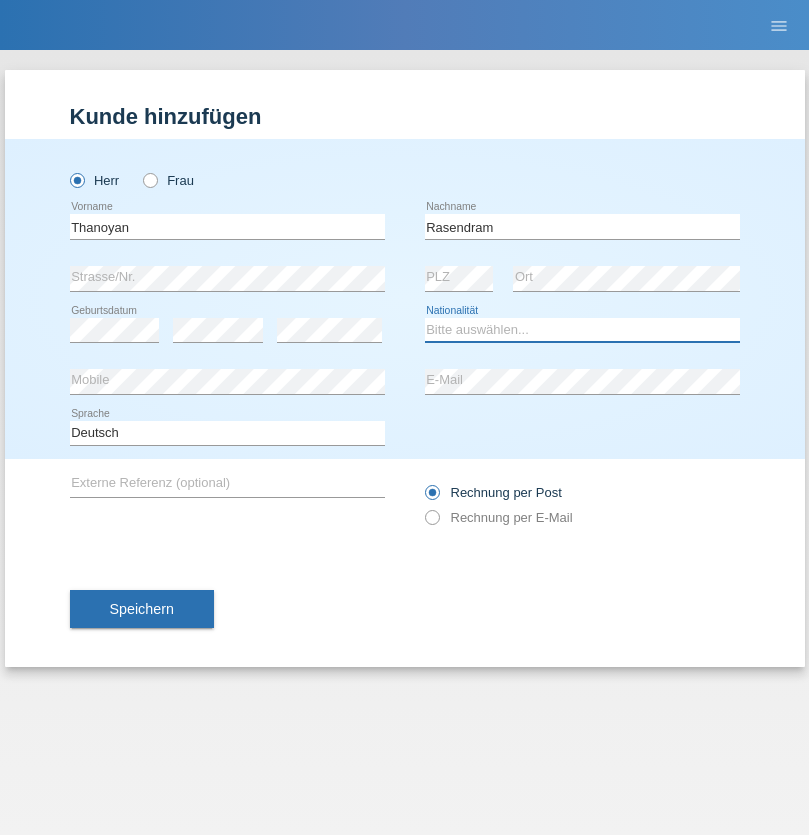 select on "LK" 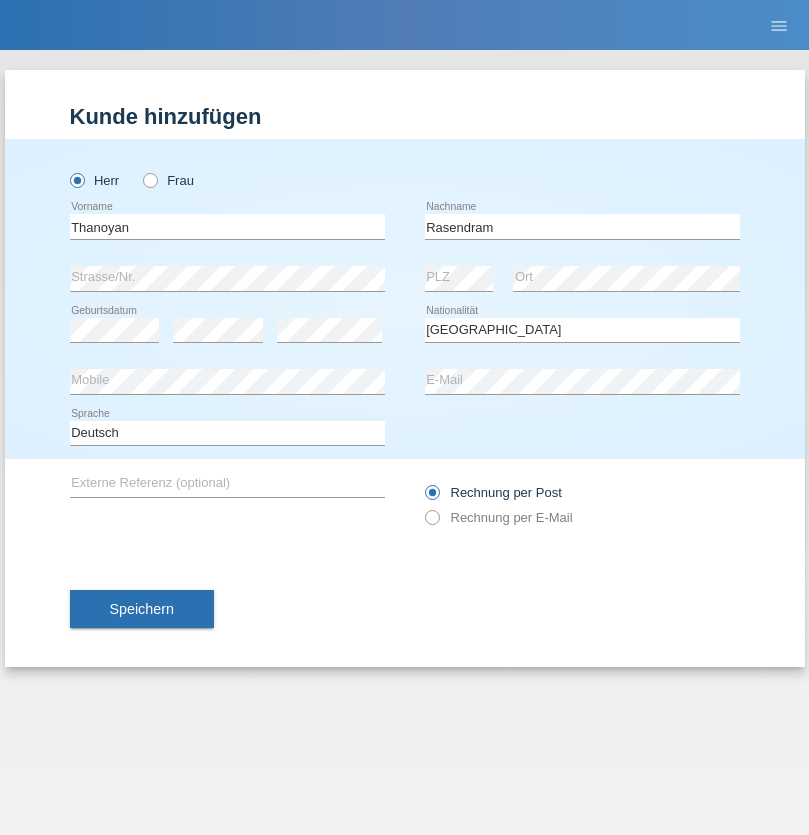 select on "C" 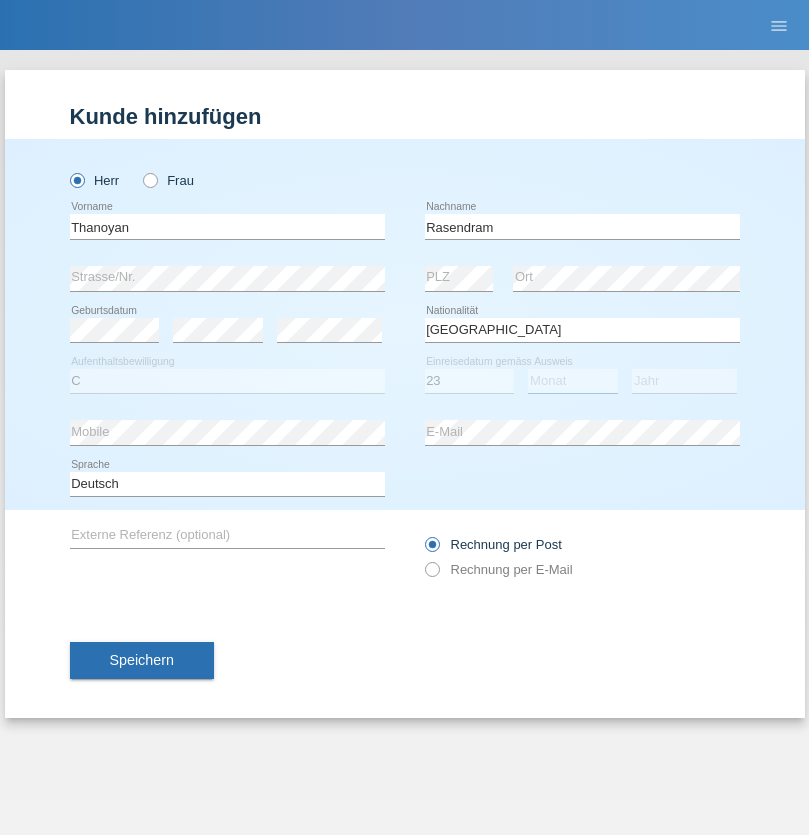 select on "02" 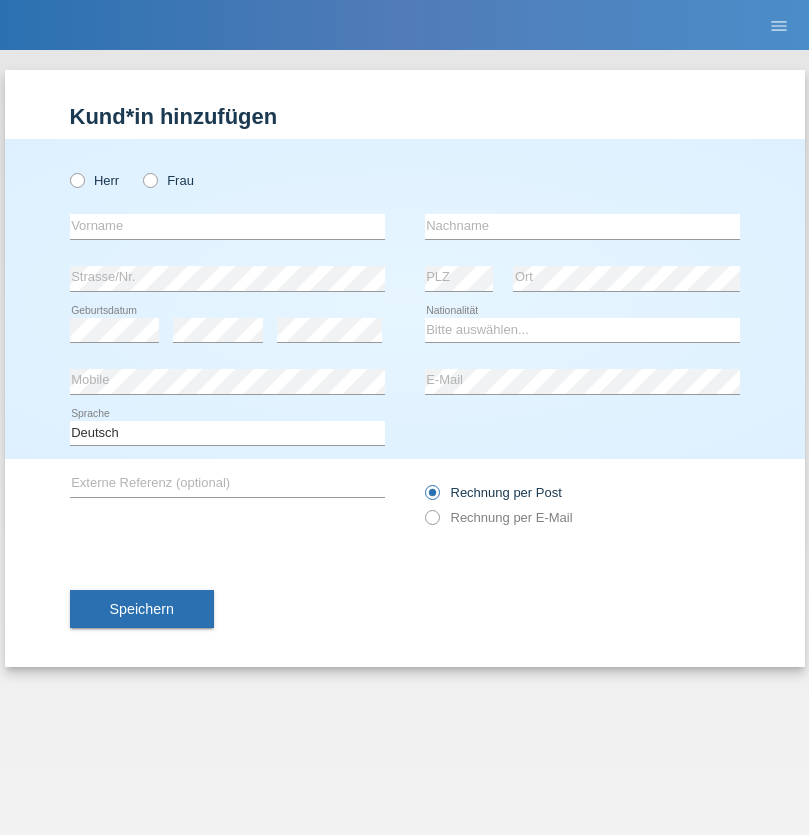 scroll, scrollTop: 0, scrollLeft: 0, axis: both 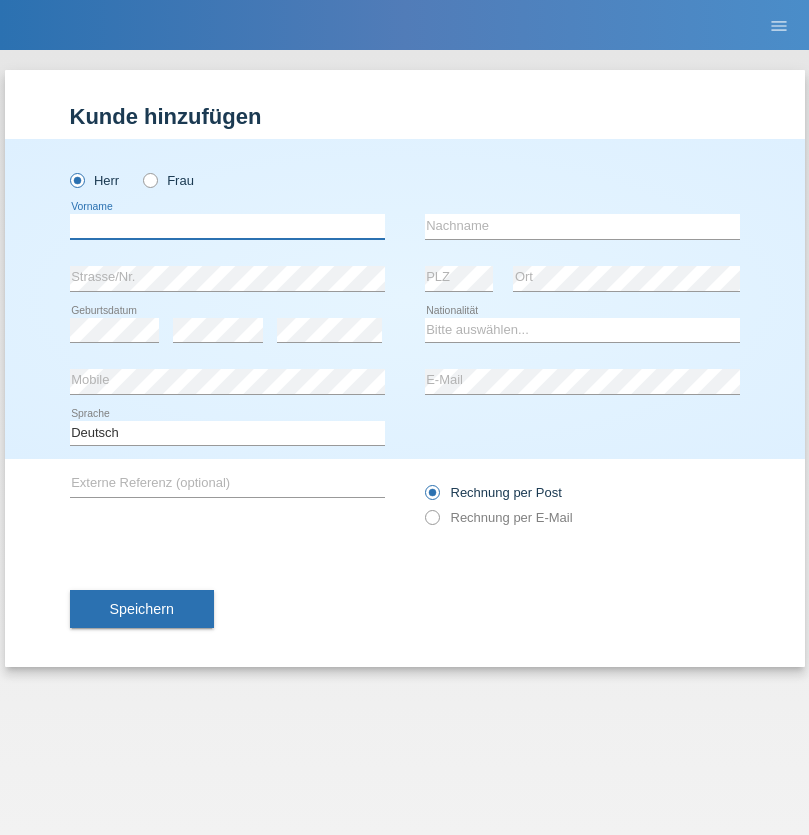 click at bounding box center (227, 226) 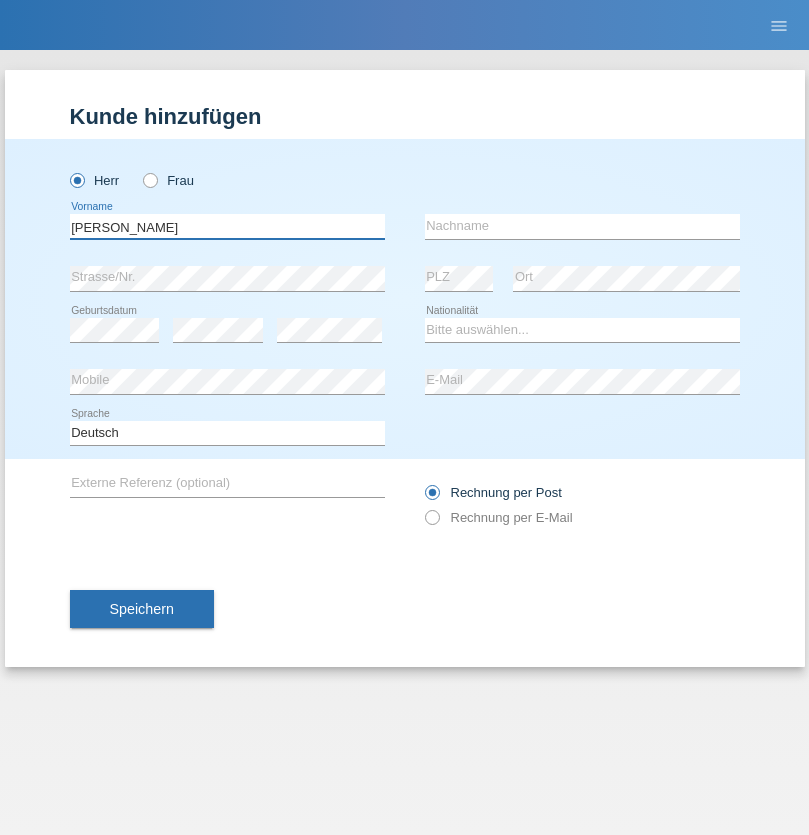 type on "[PERSON_NAME]" 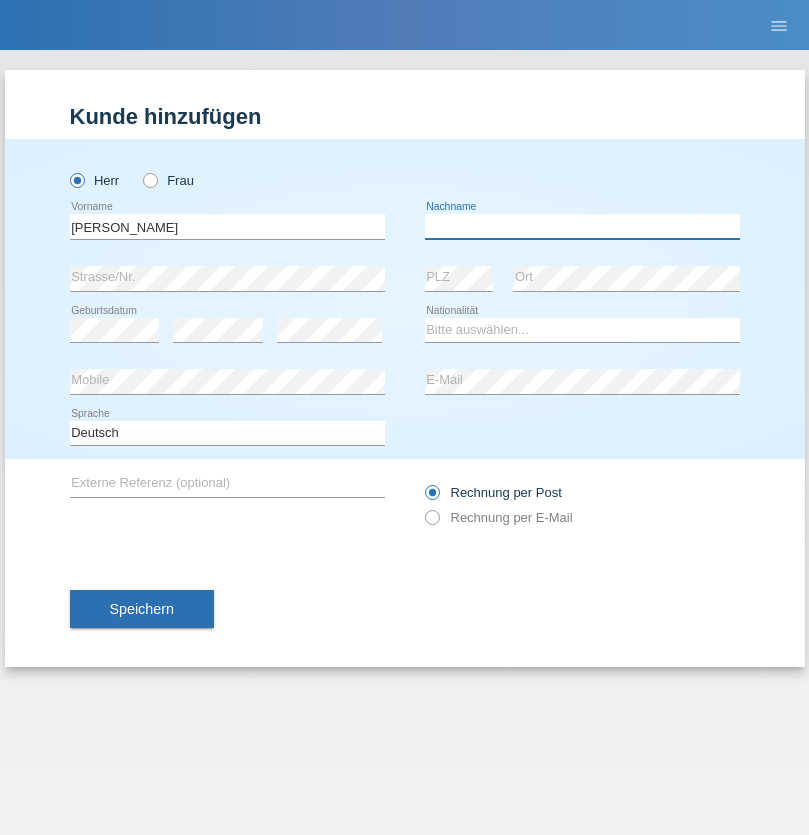 click at bounding box center [582, 226] 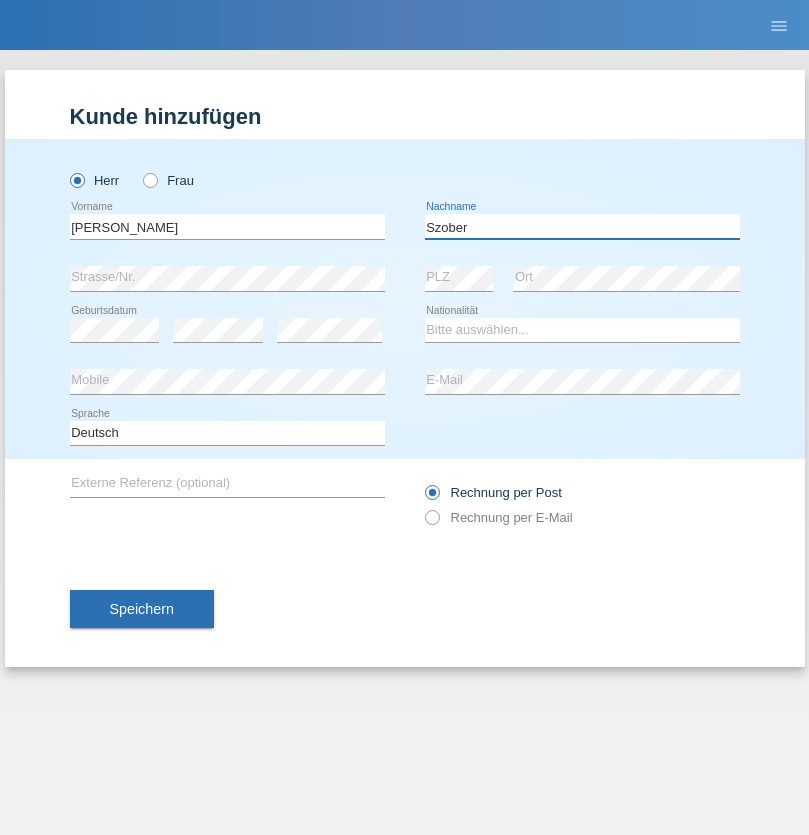 type on "Szober" 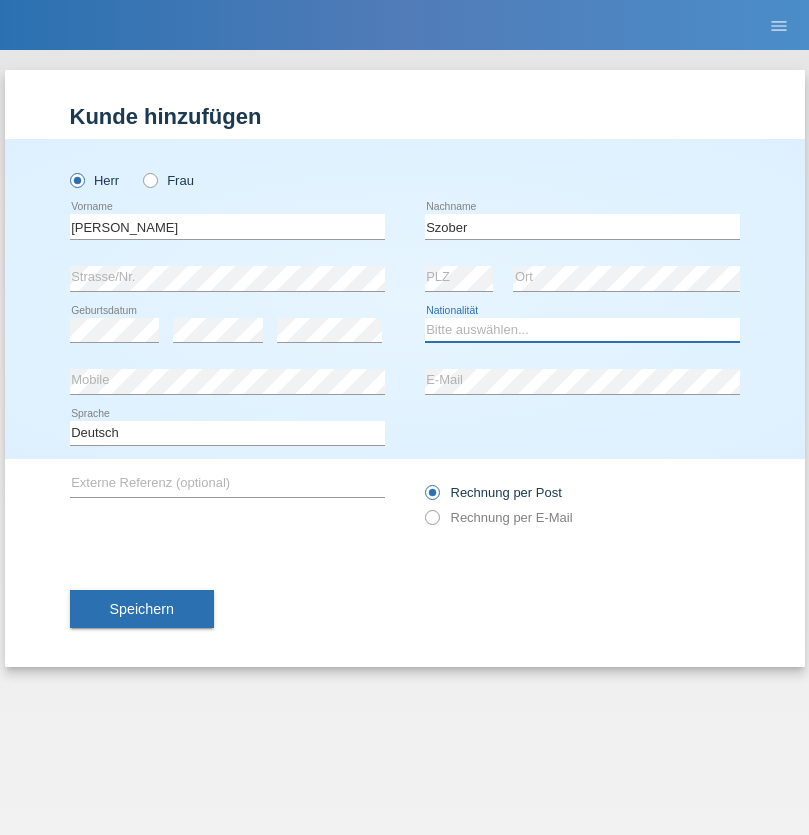 select on "PL" 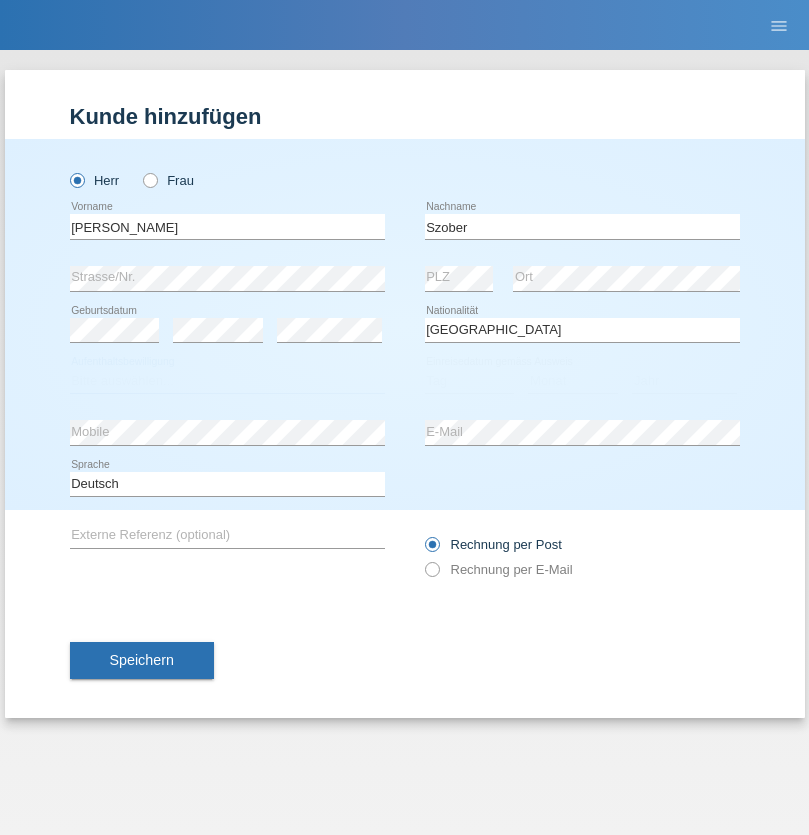 select on "C" 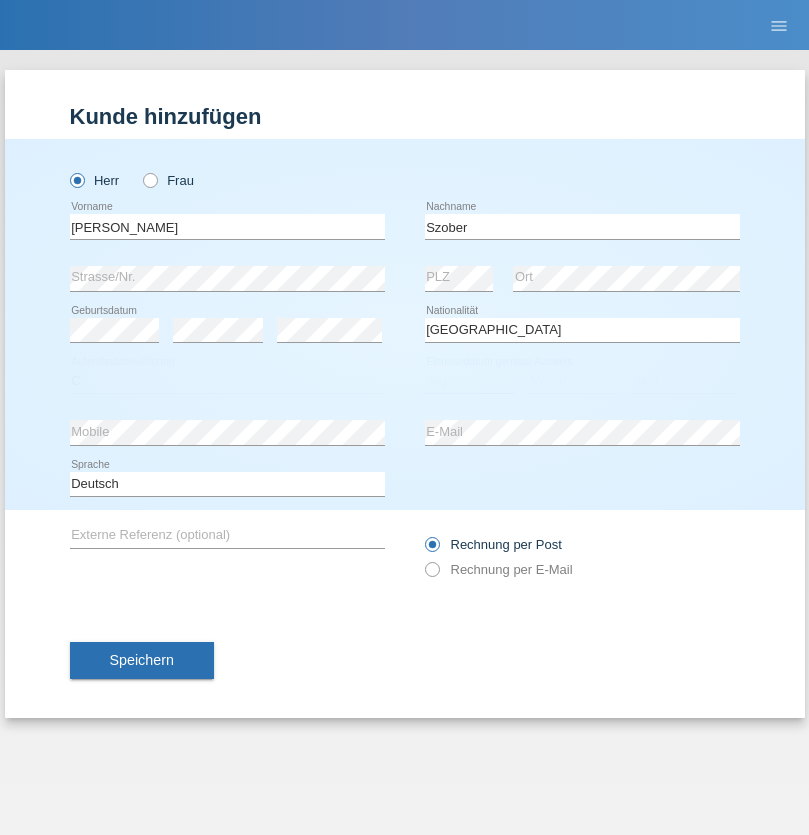 select on "01" 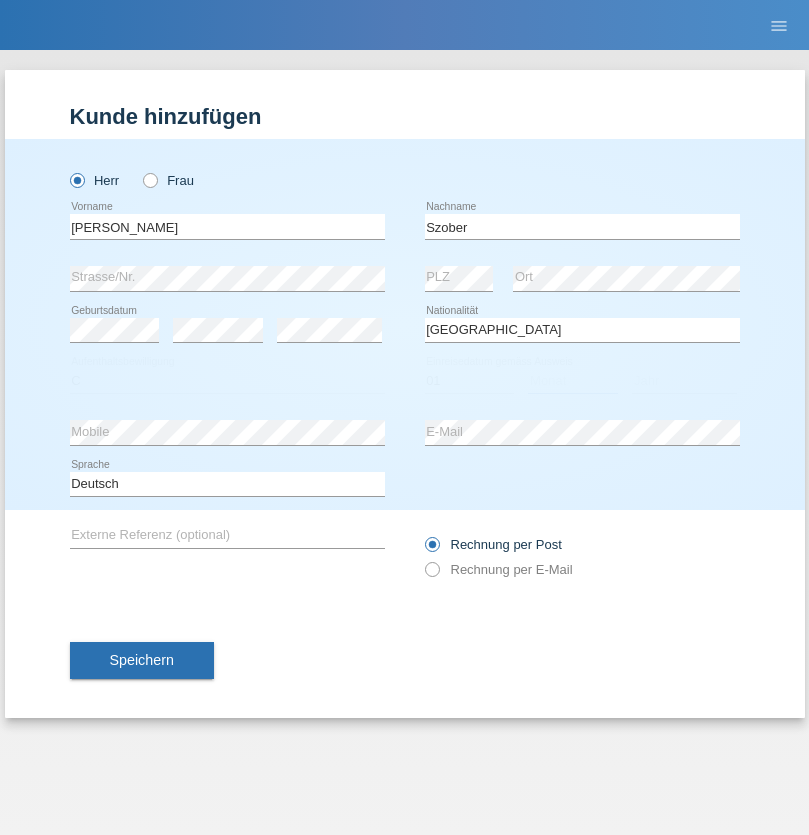 select on "05" 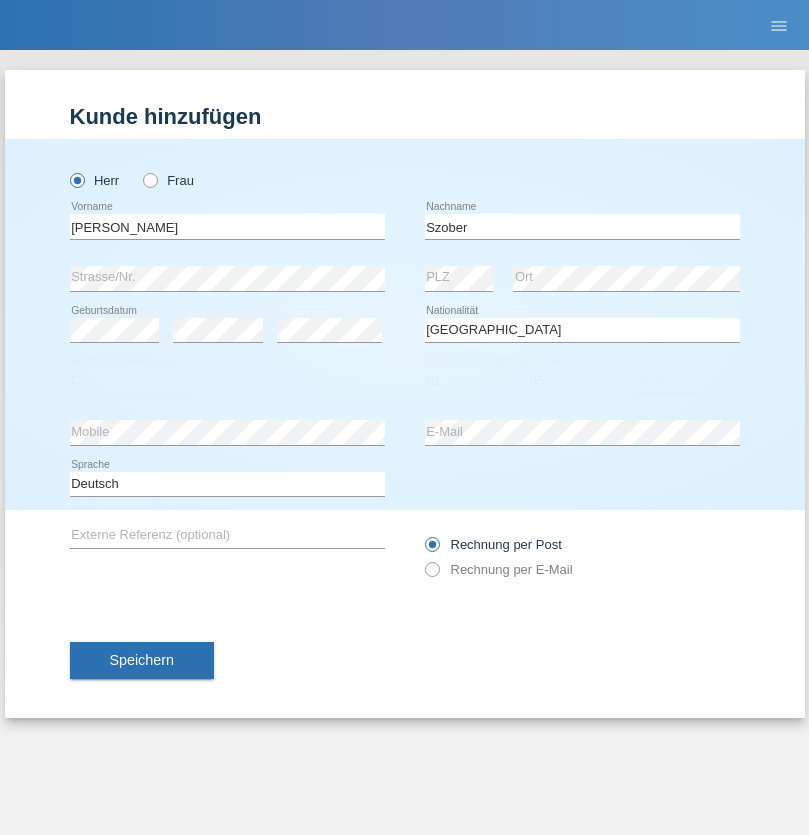 select on "2021" 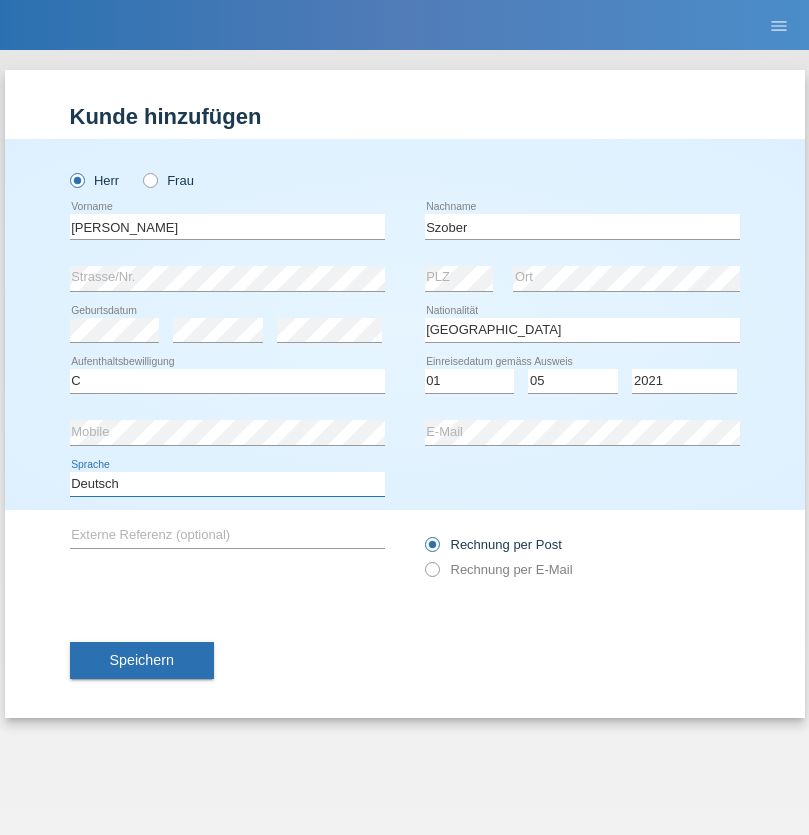 select on "en" 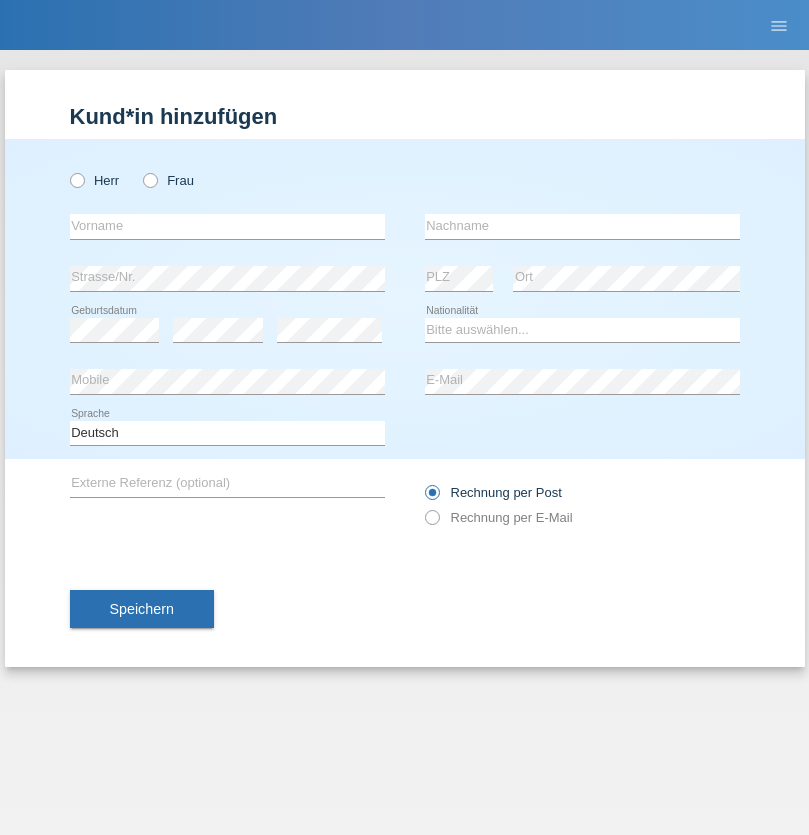 scroll, scrollTop: 0, scrollLeft: 0, axis: both 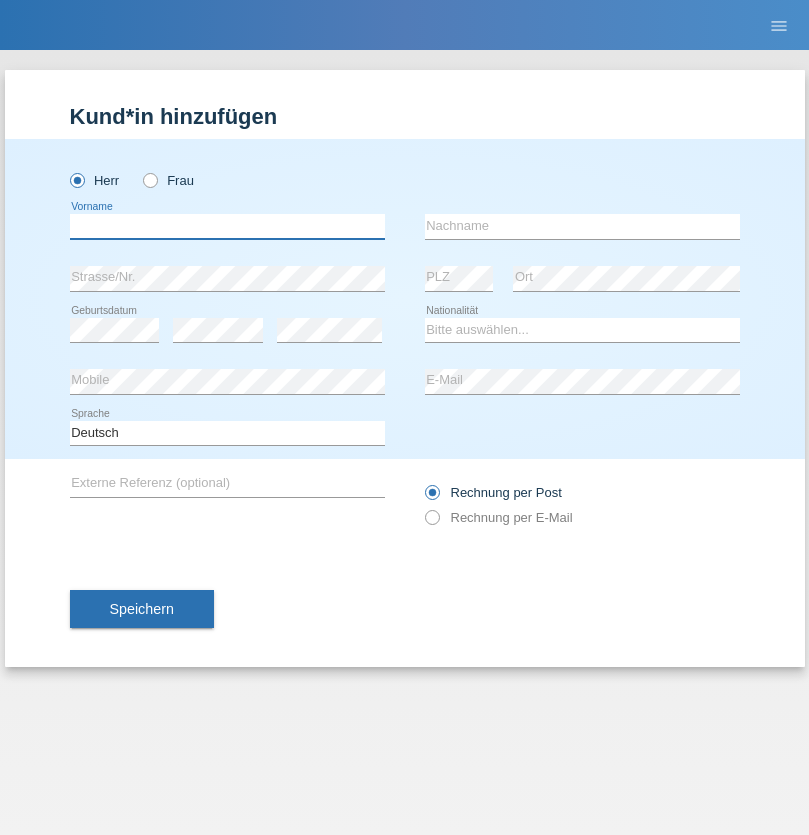click at bounding box center [227, 226] 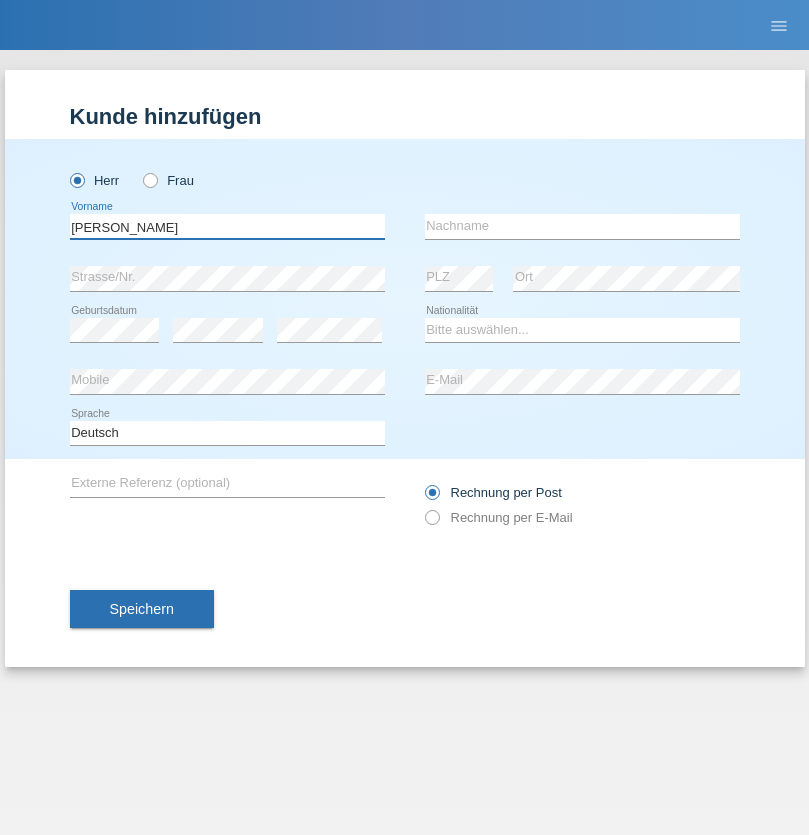 type on "[PERSON_NAME]" 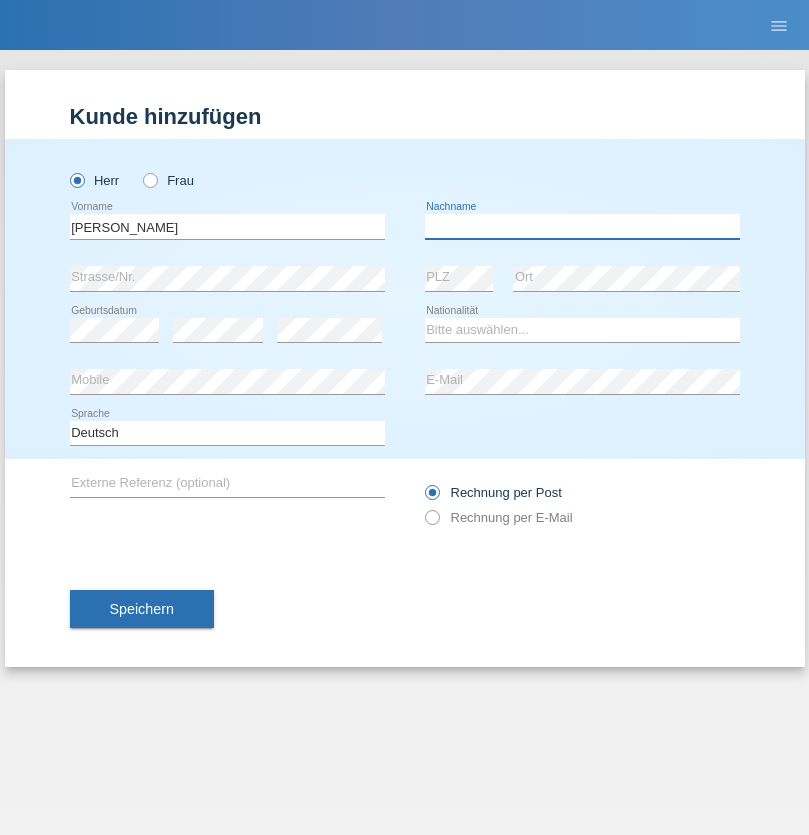 click at bounding box center (582, 226) 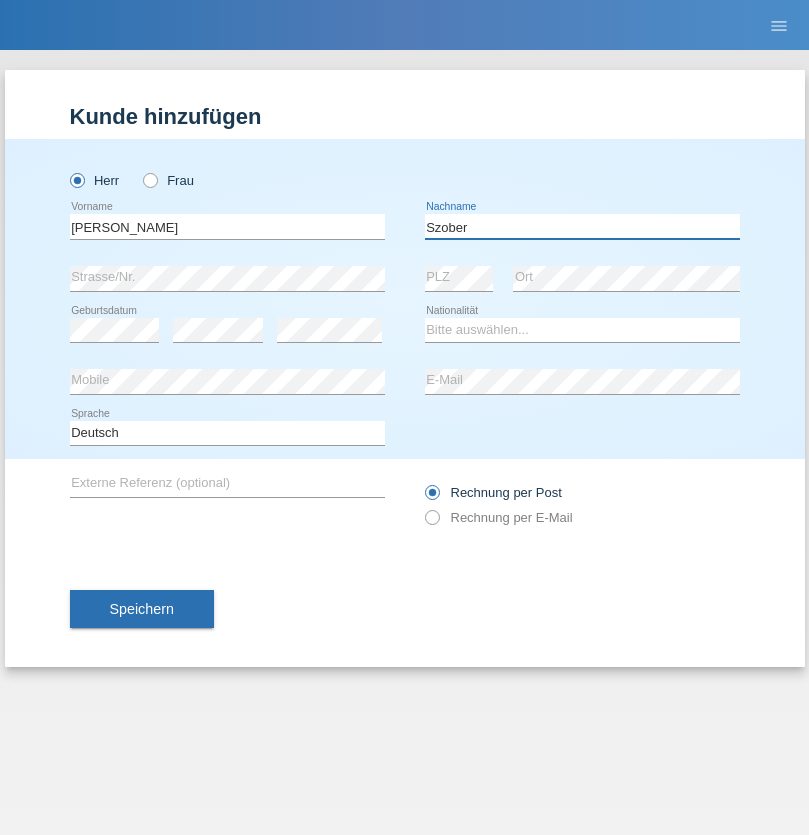 type on "Szober" 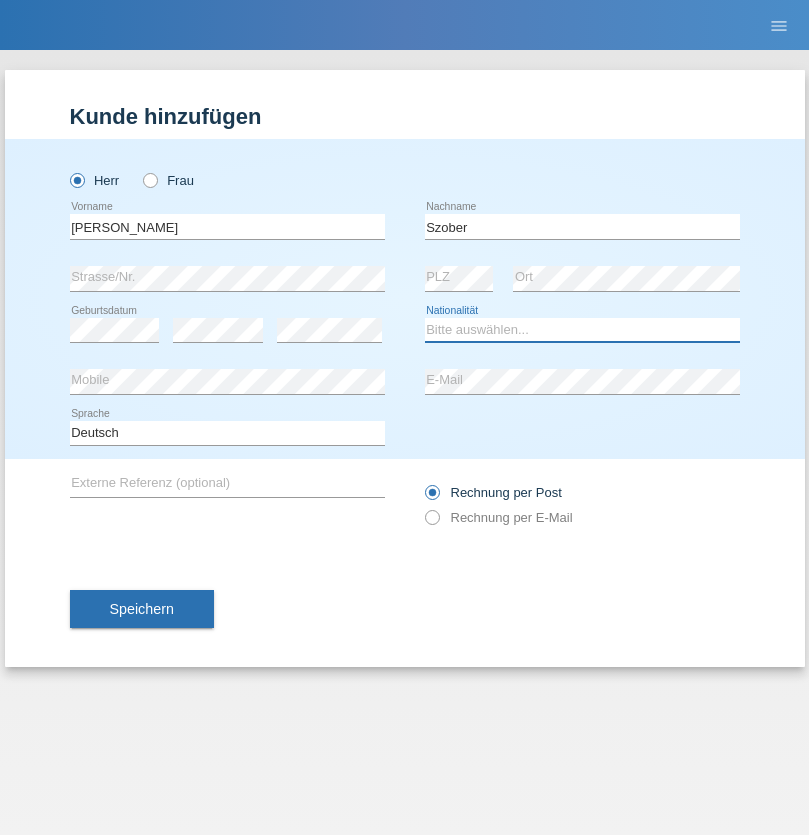 select on "PL" 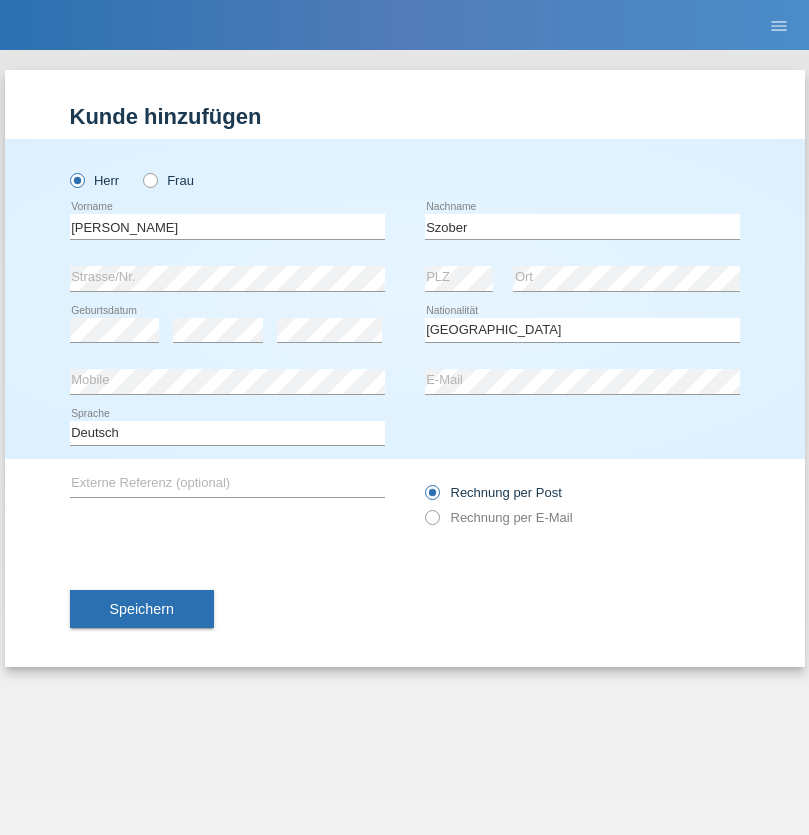 select on "C" 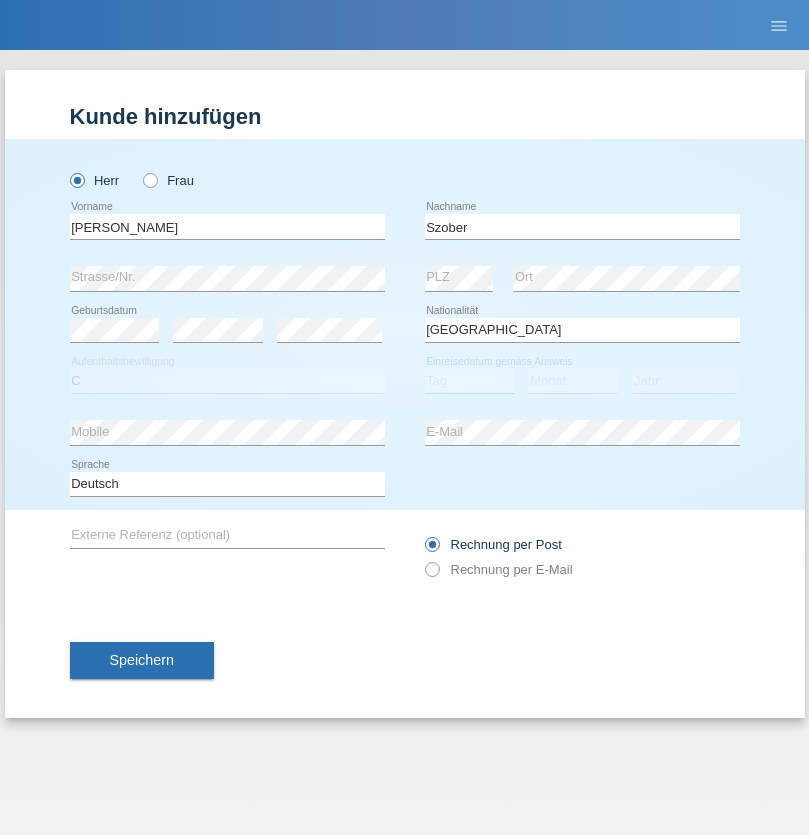 select on "01" 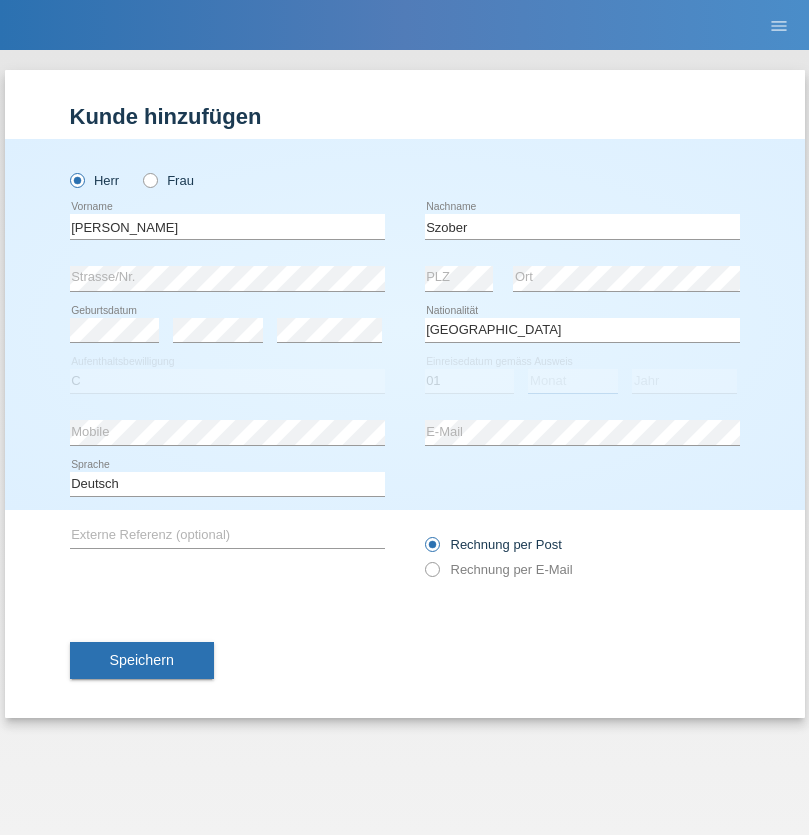 select on "05" 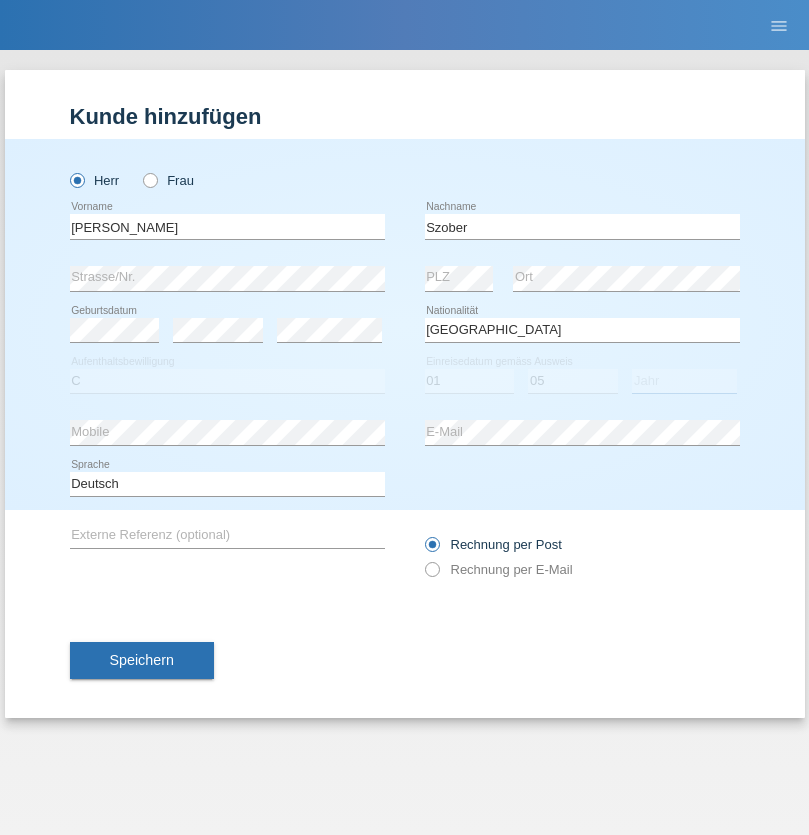 select on "2021" 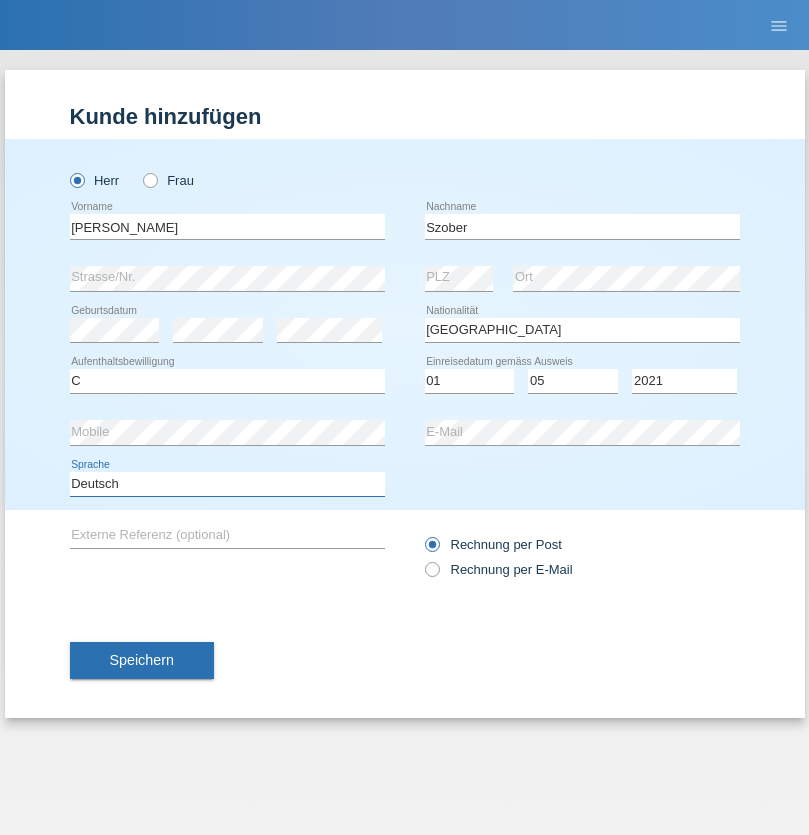 select on "en" 